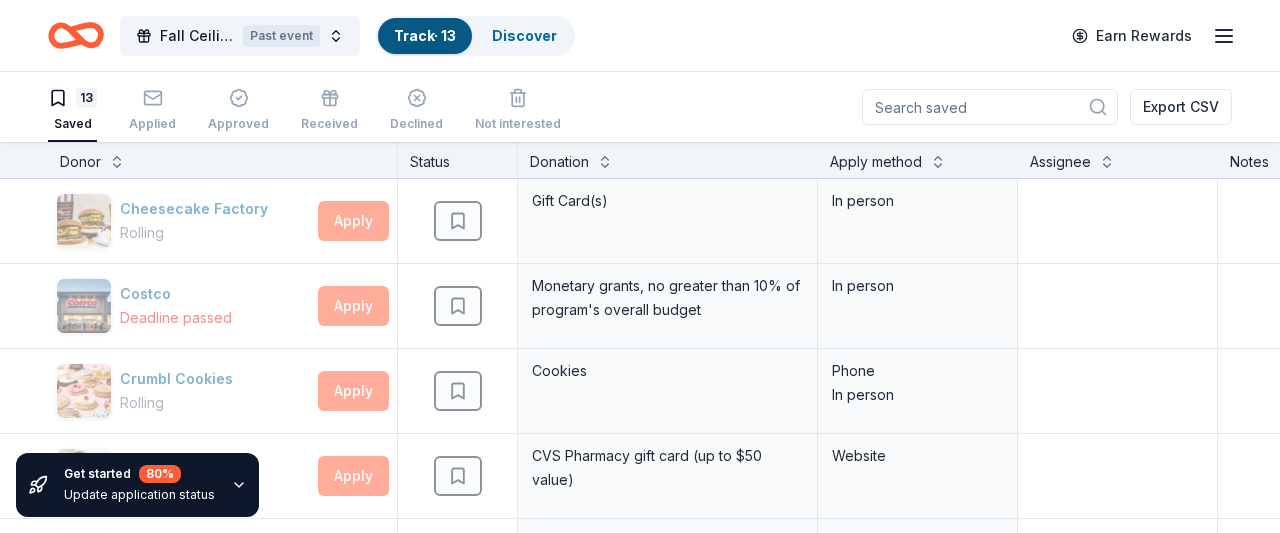 scroll, scrollTop: 0, scrollLeft: 0, axis: both 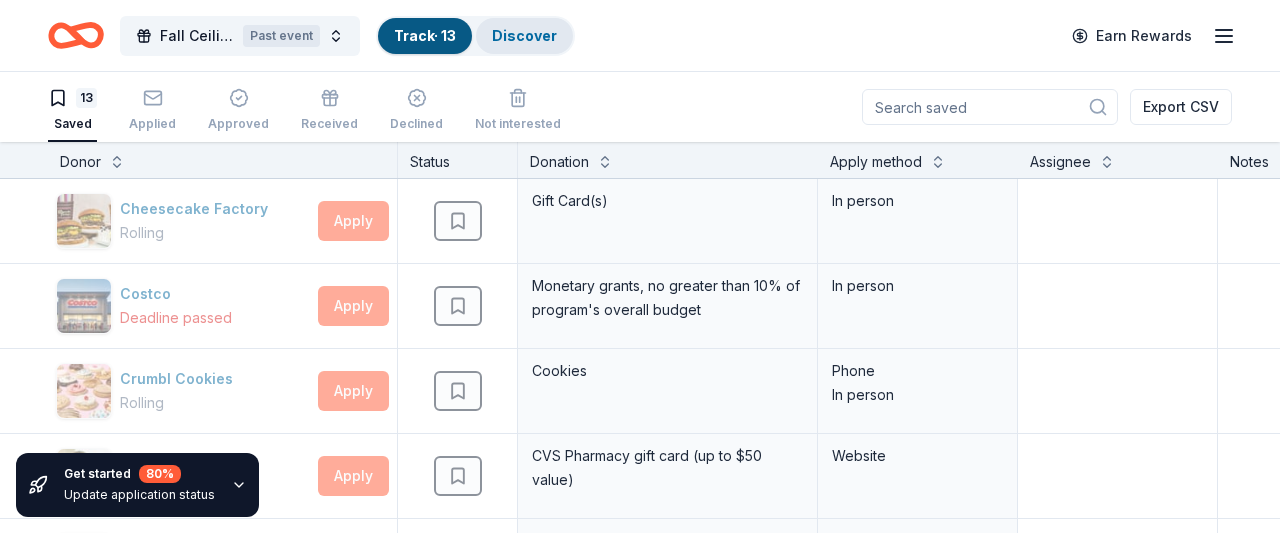 click on "Discover" at bounding box center (524, 35) 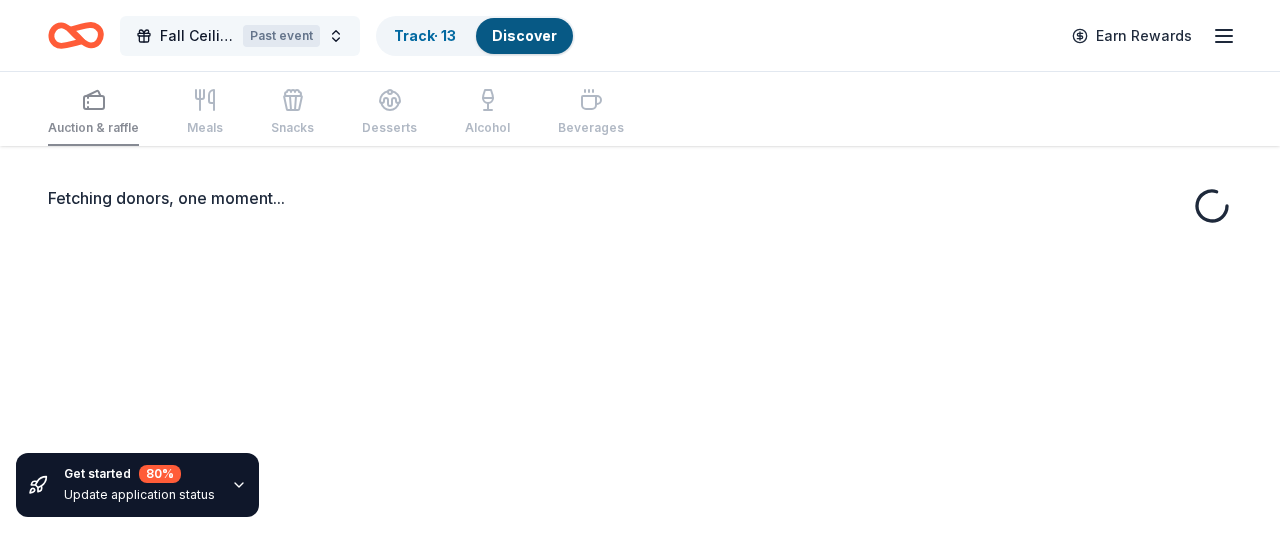 click on "Fall Ceilidh Fundraiser  Past event" at bounding box center (240, 36) 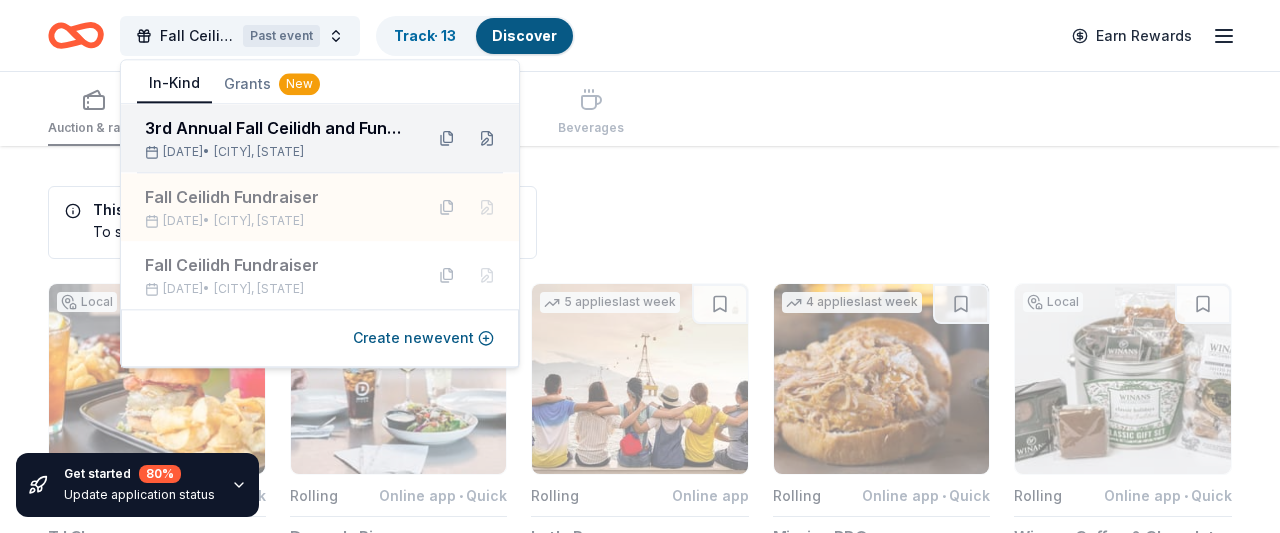 click on "3rd Annual Fall Ceilidh and Fundraiser" at bounding box center [276, 128] 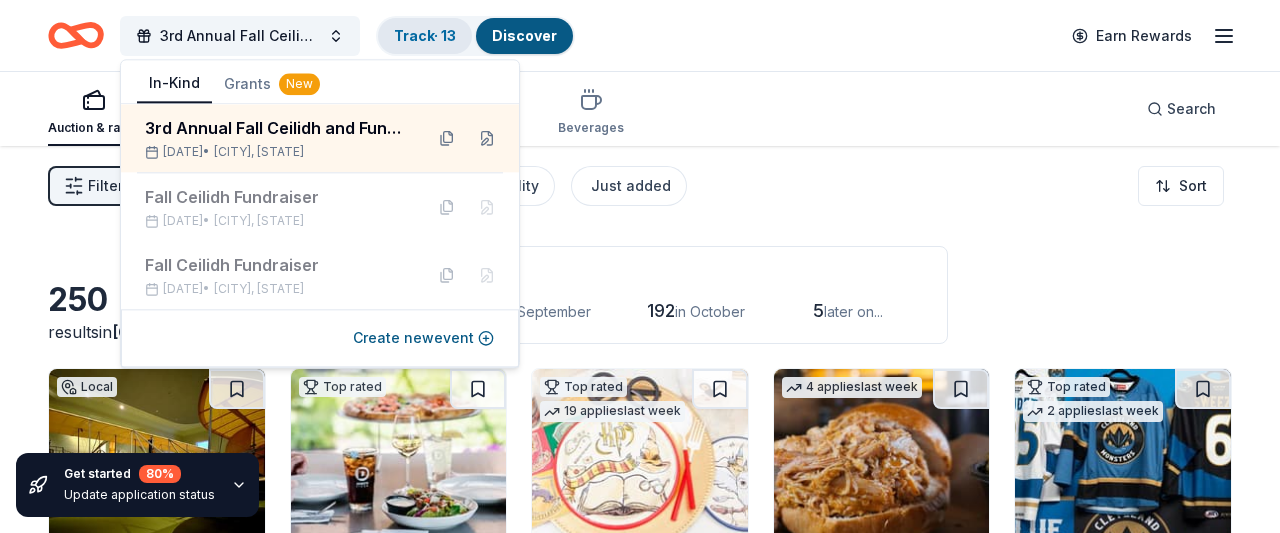 click on "Track  · 13" at bounding box center (425, 35) 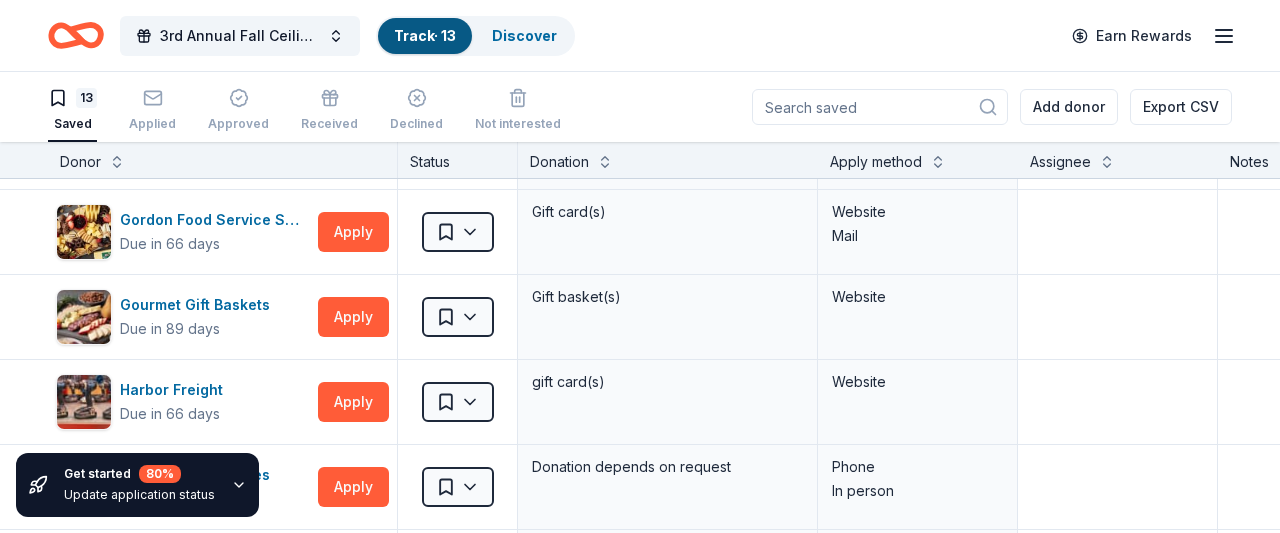 scroll, scrollTop: 426, scrollLeft: 0, axis: vertical 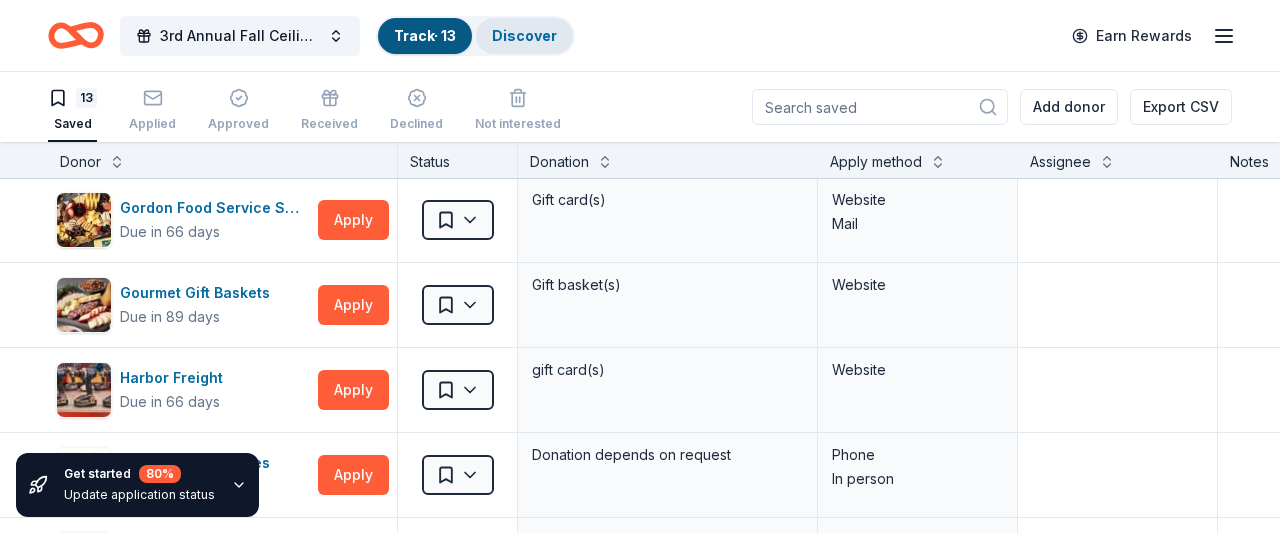 click on "Discover" at bounding box center [524, 35] 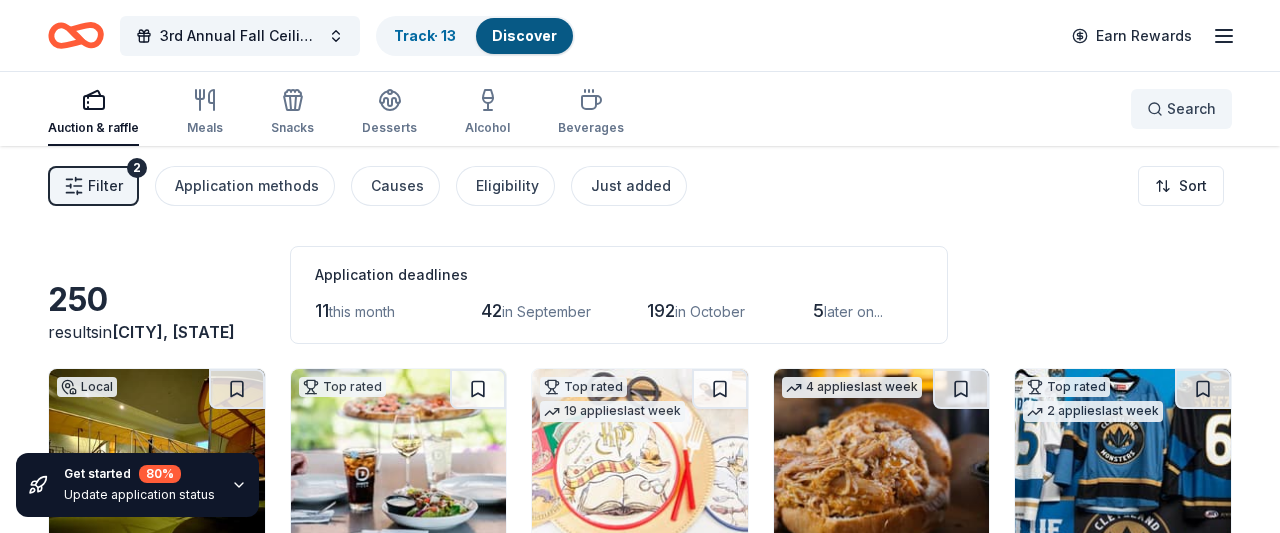click on "Search" at bounding box center [1181, 109] 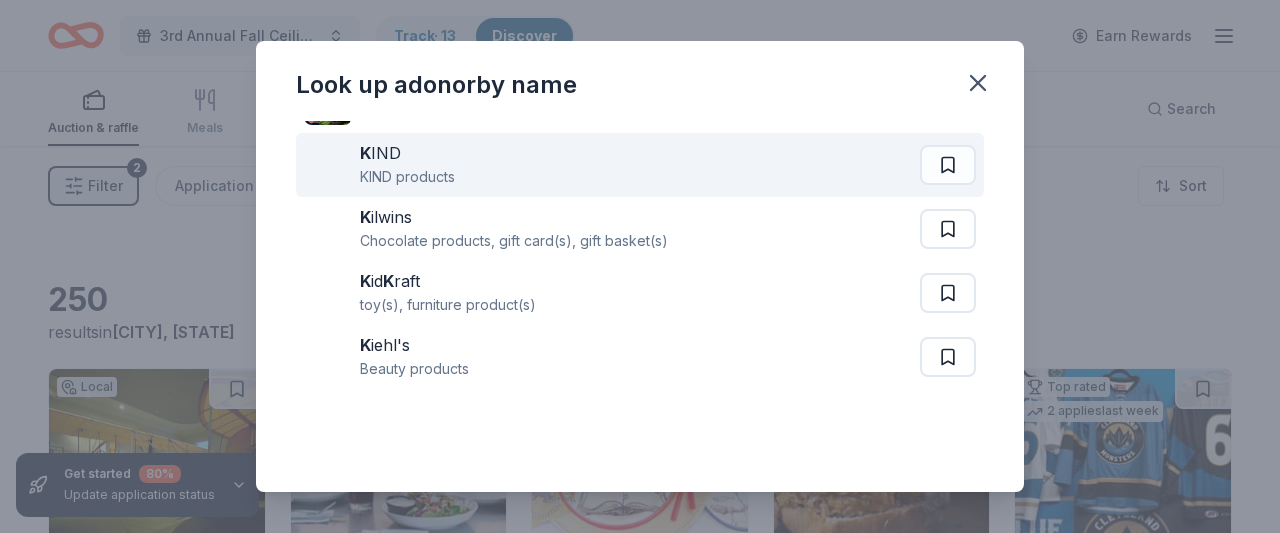 scroll, scrollTop: 0, scrollLeft: 0, axis: both 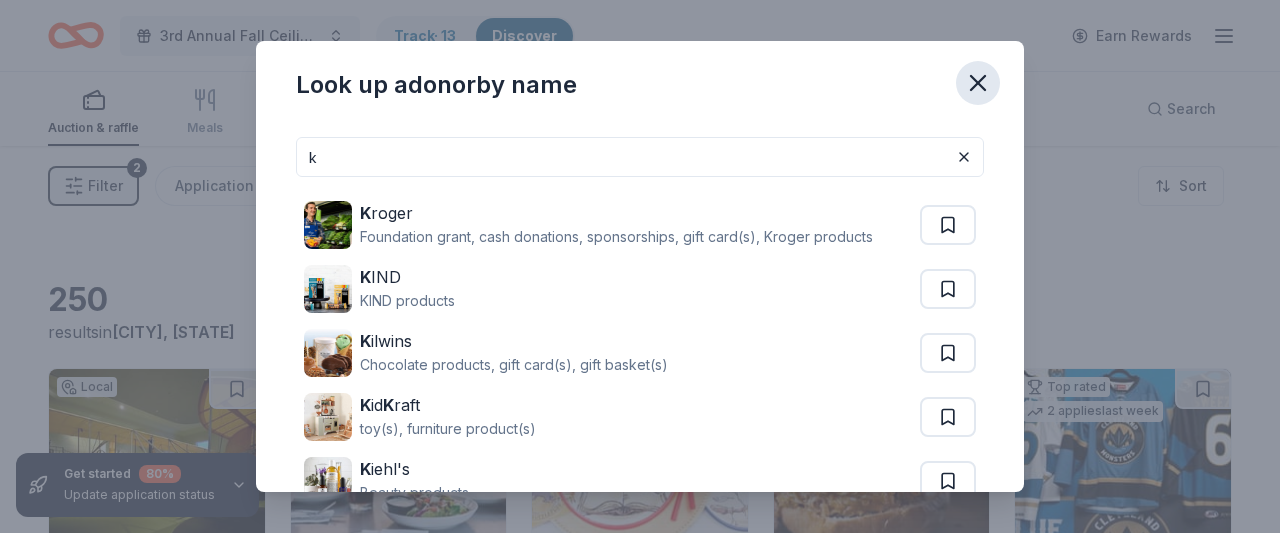 type on "k" 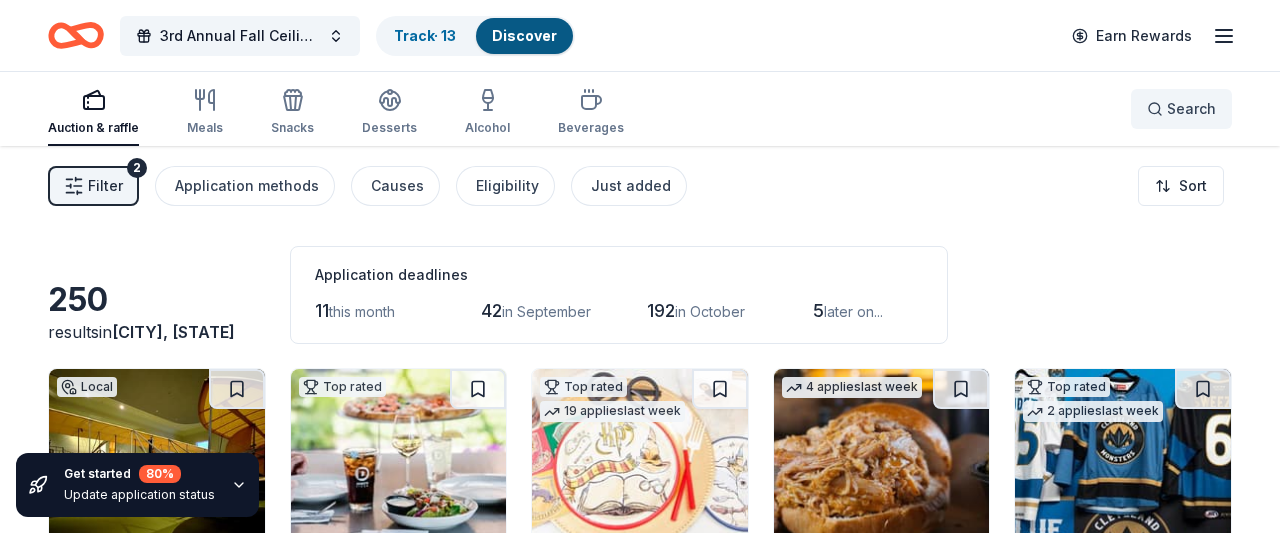 click on "Search" at bounding box center (1181, 109) 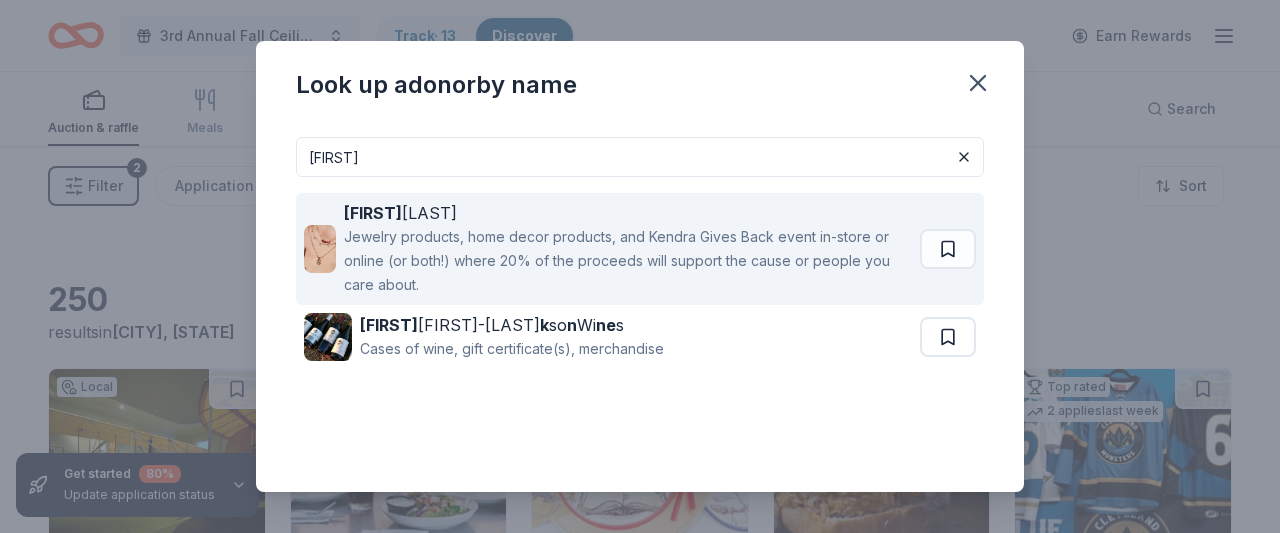 type on "kend" 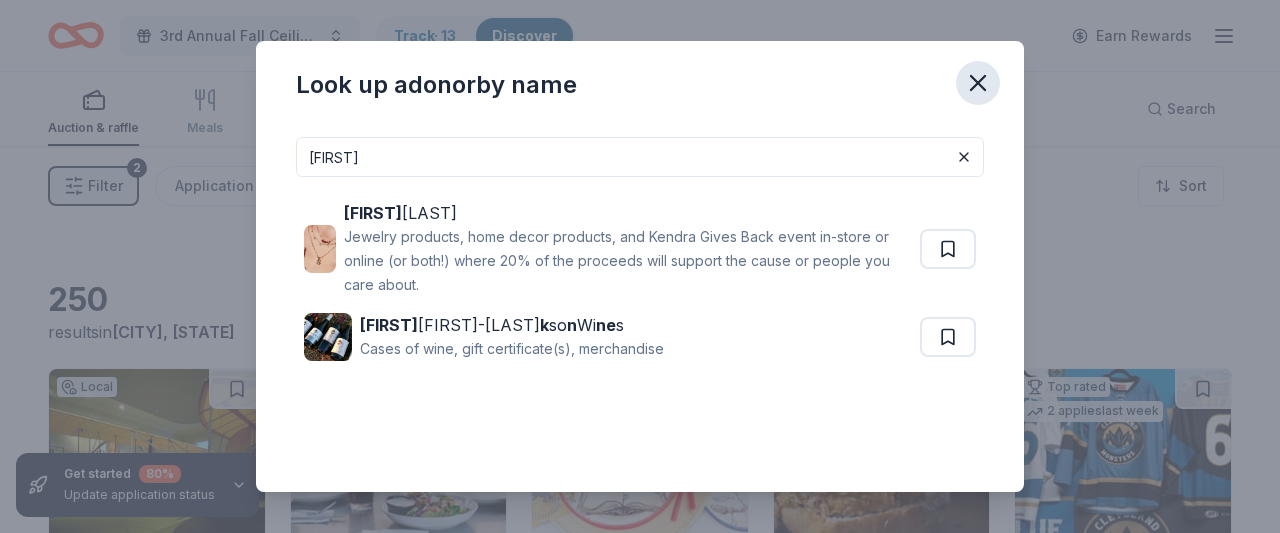 click 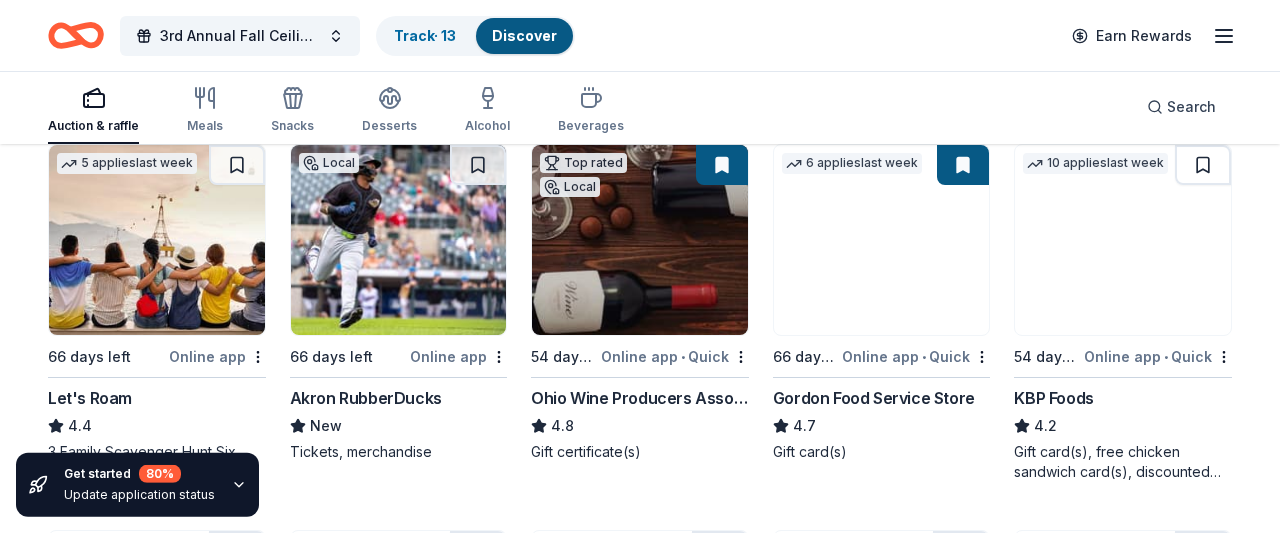 scroll, scrollTop: 1001, scrollLeft: 0, axis: vertical 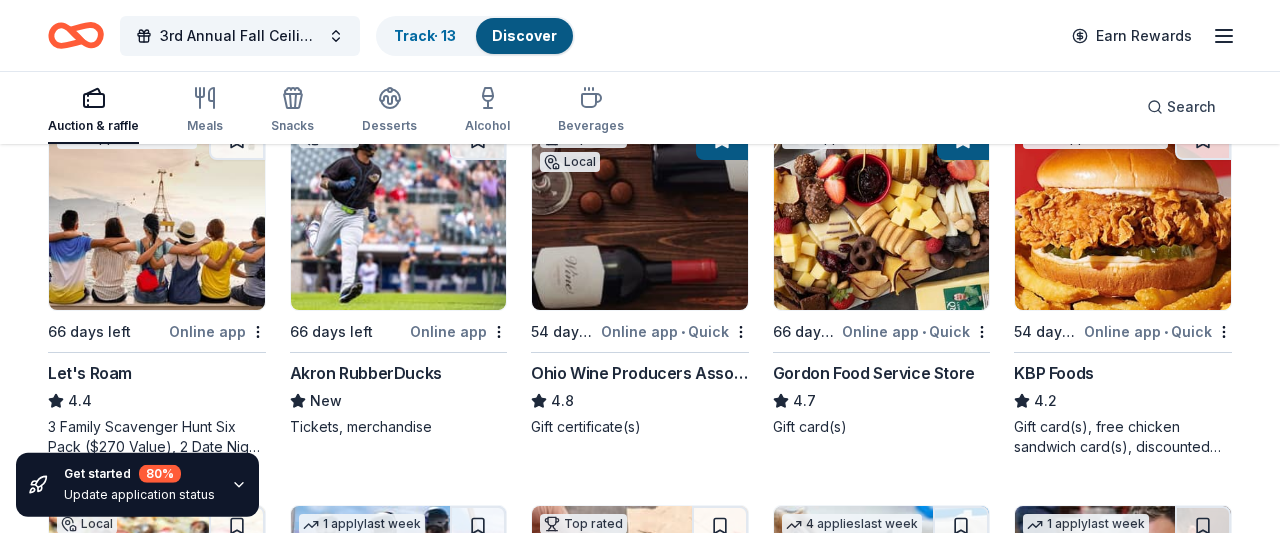 click at bounding box center [399, 215] 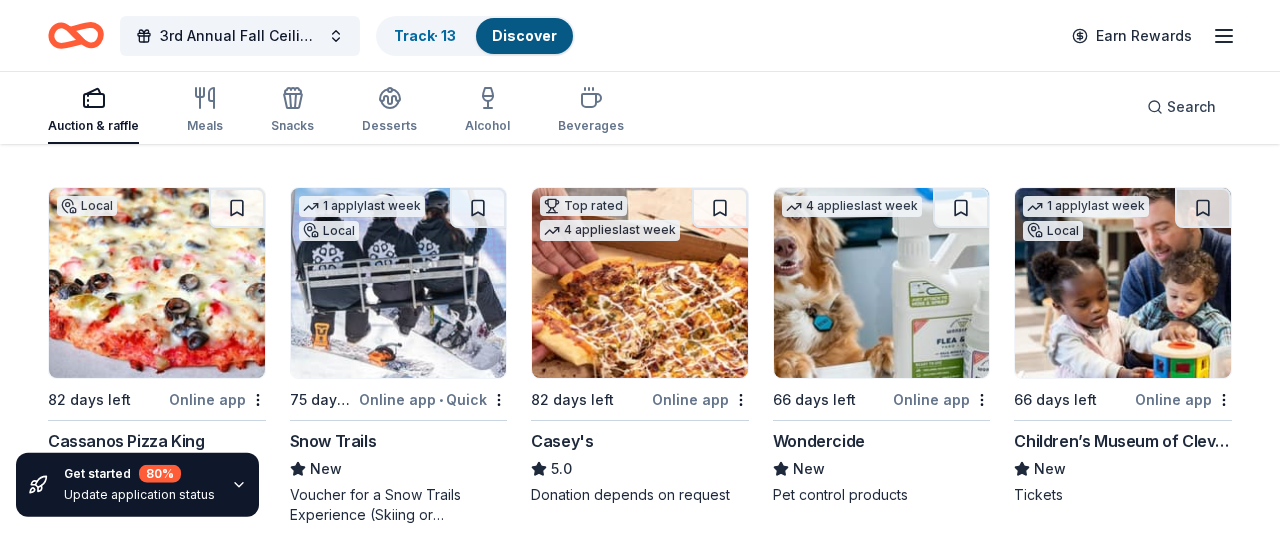 scroll, scrollTop: 1323, scrollLeft: 0, axis: vertical 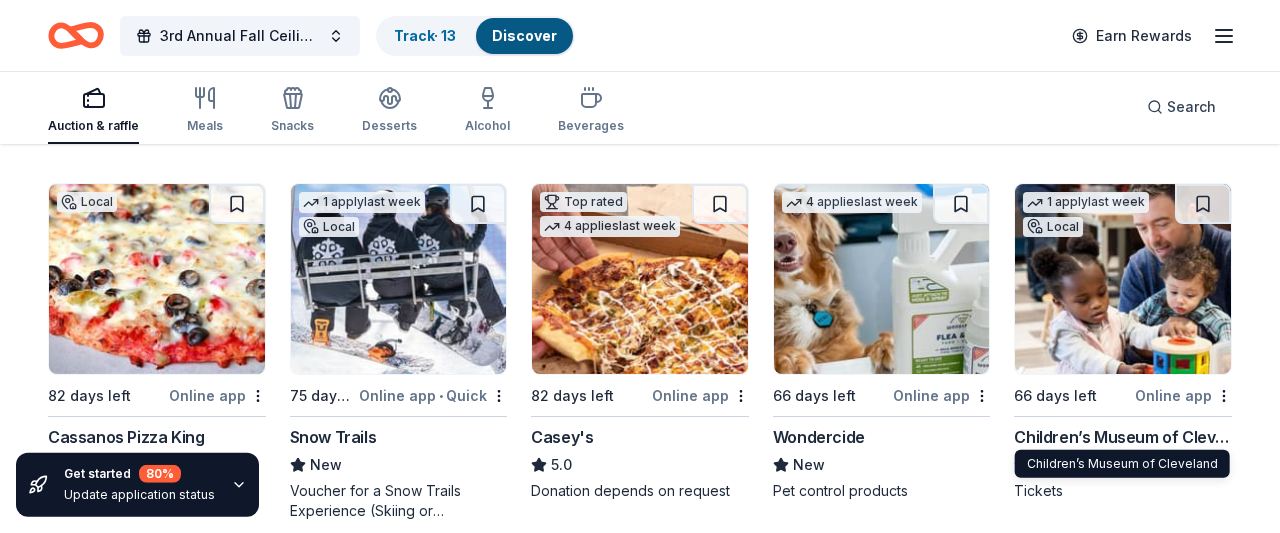 click on "Children’s Museum of Cleveland" at bounding box center (1123, 437) 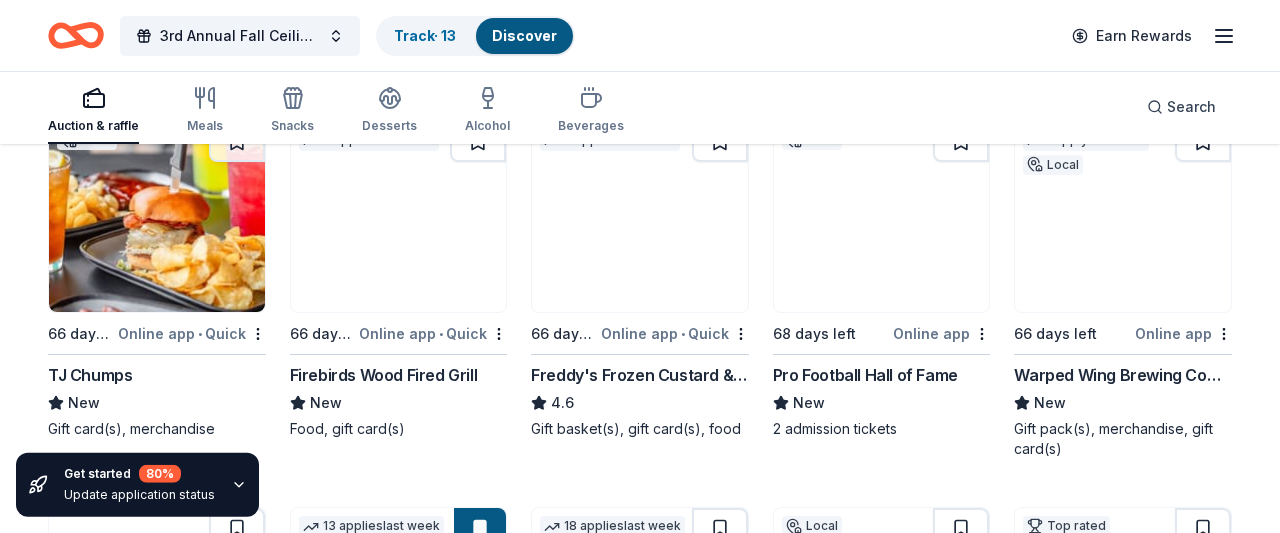 scroll, scrollTop: 1772, scrollLeft: 0, axis: vertical 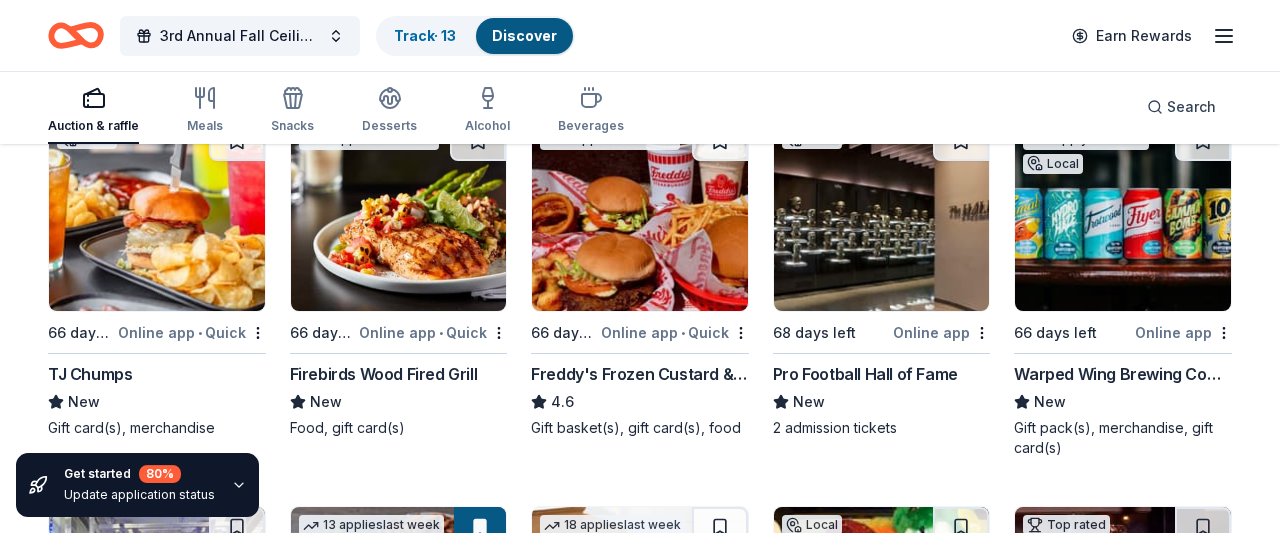click on "Pro Football Hall of Fame" at bounding box center (865, 374) 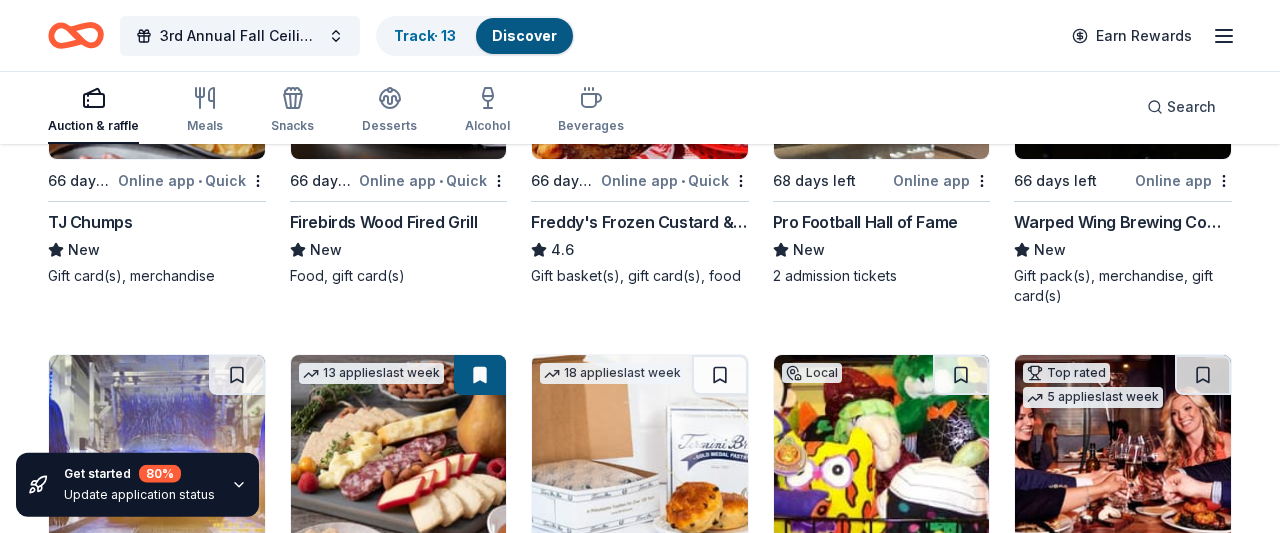 scroll, scrollTop: 1792, scrollLeft: 0, axis: vertical 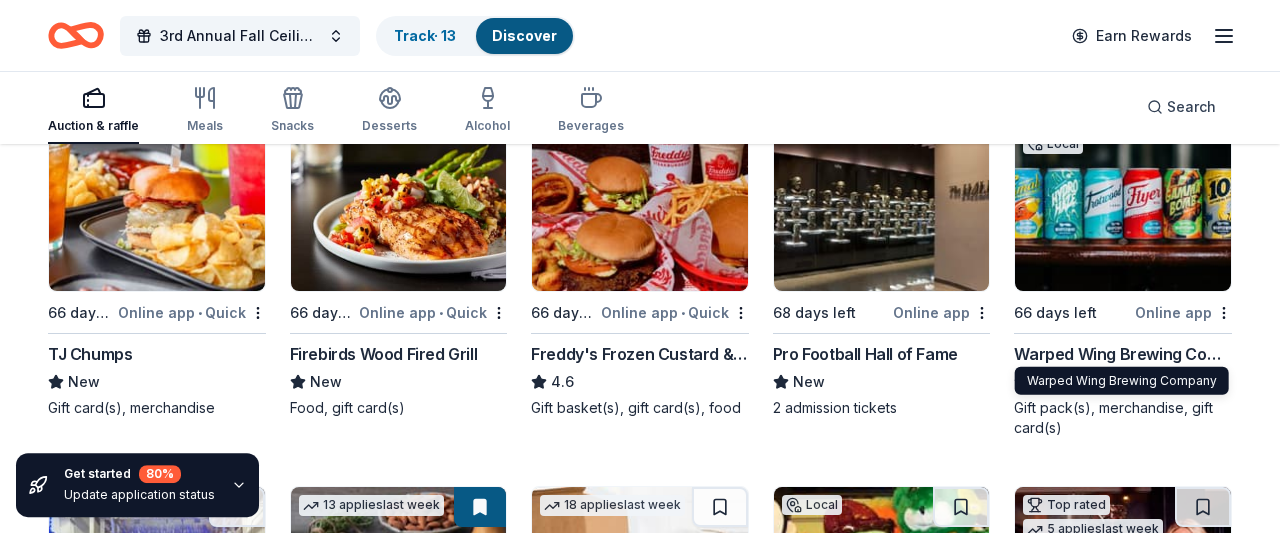 click on "Warped Wing Brewing Company" at bounding box center [1123, 354] 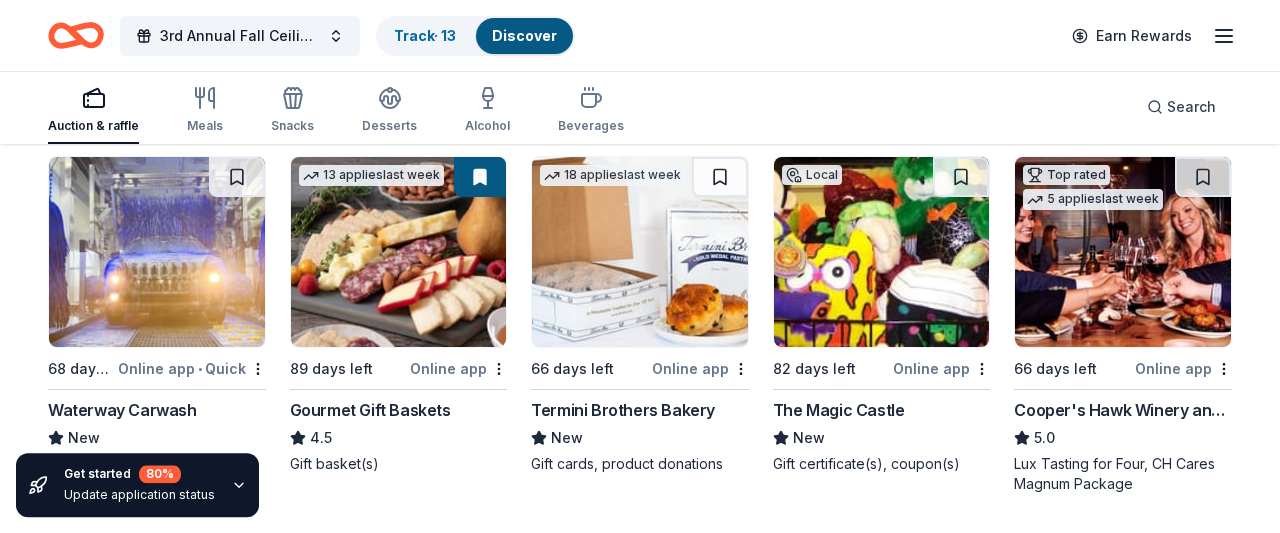 scroll, scrollTop: 2125, scrollLeft: 0, axis: vertical 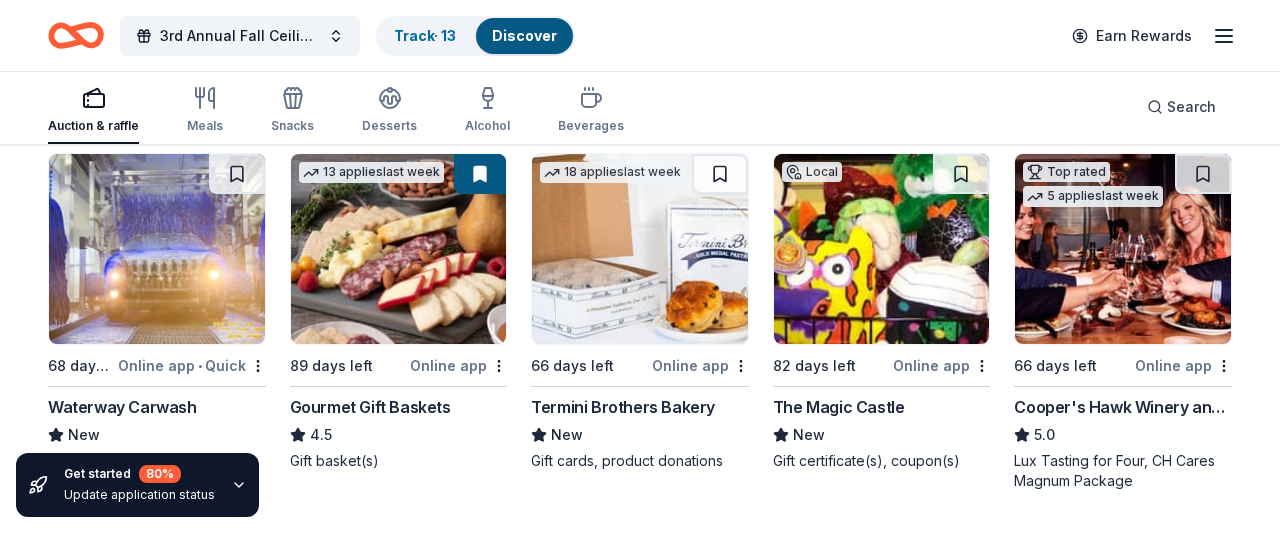 click on "Gourmet Gift Baskets" at bounding box center (370, 407) 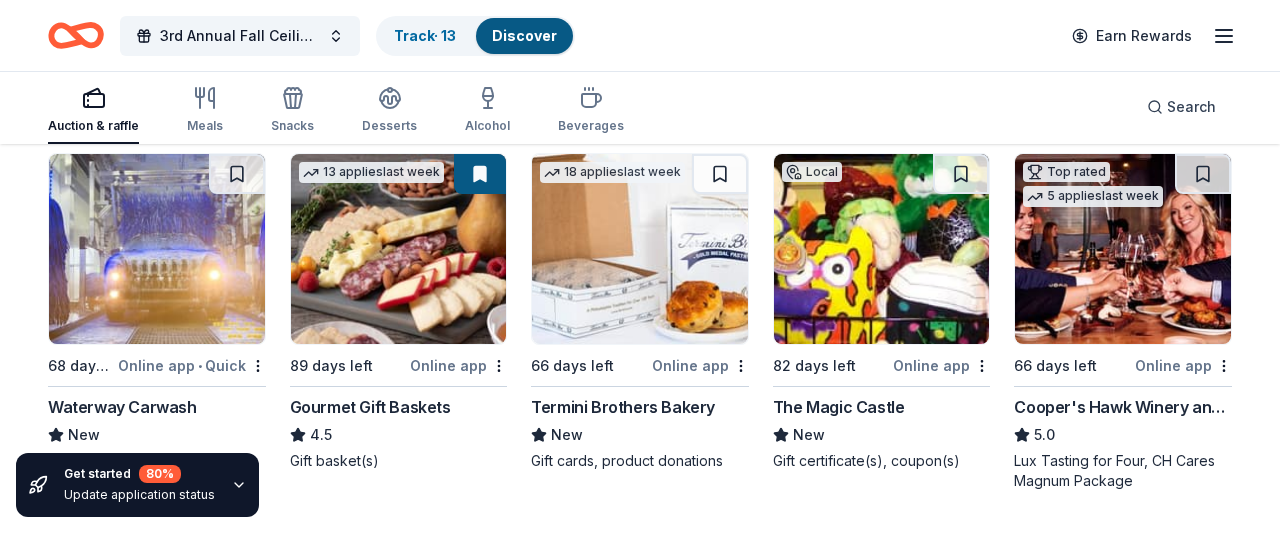 click on "Termini Brothers Bakery" at bounding box center [623, 407] 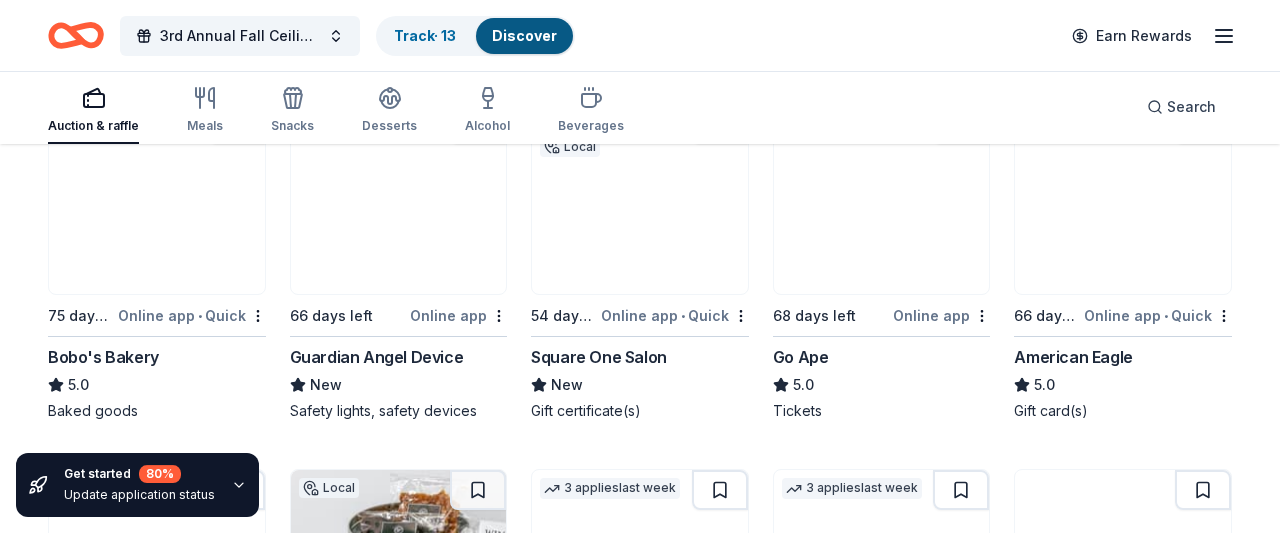 scroll, scrollTop: 2567, scrollLeft: 0, axis: vertical 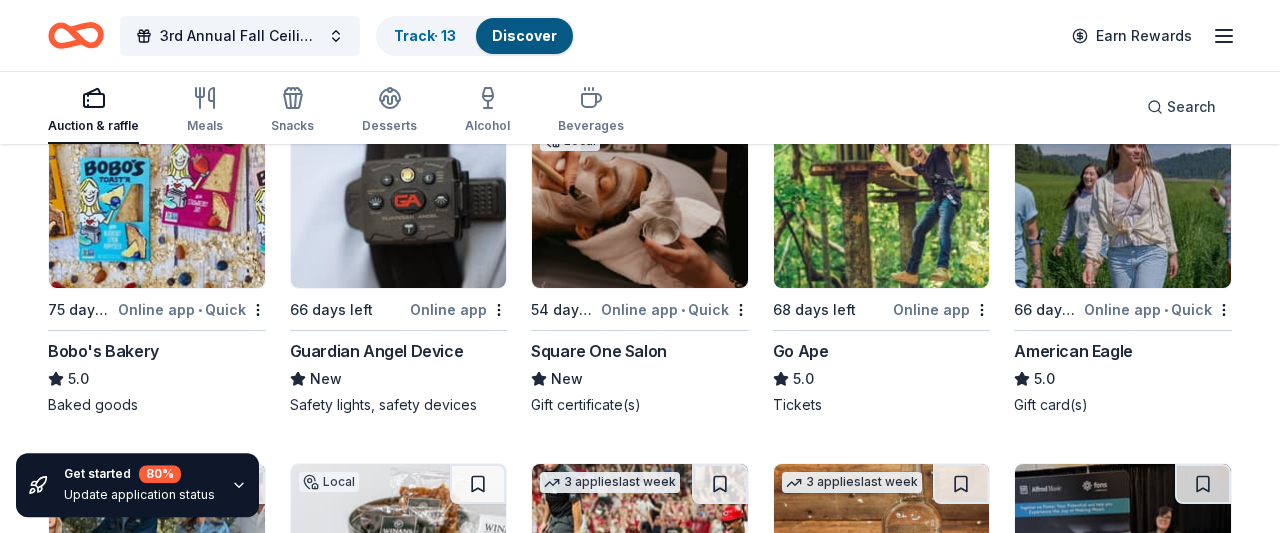 click on "Go Ape" at bounding box center (801, 351) 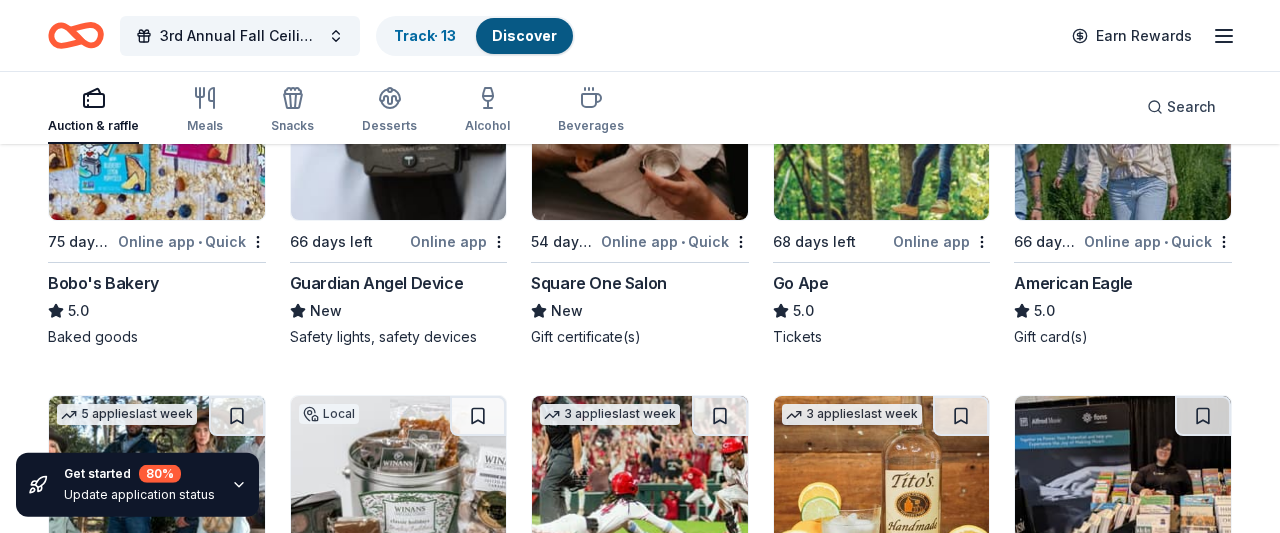 scroll, scrollTop: 2637, scrollLeft: 0, axis: vertical 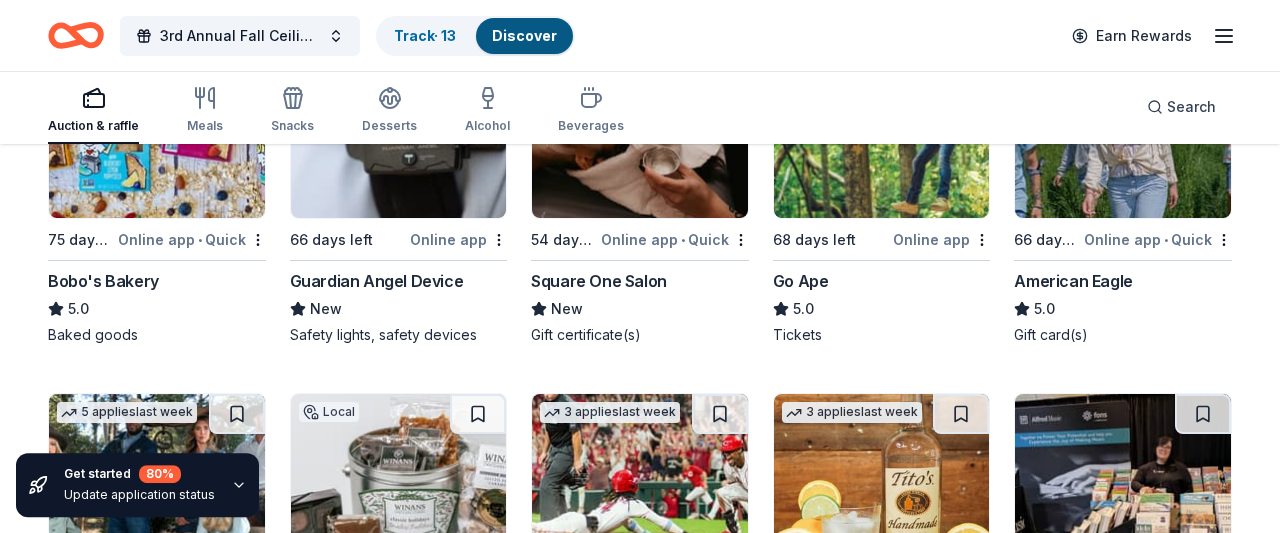click on "American Eagle" at bounding box center [1073, 281] 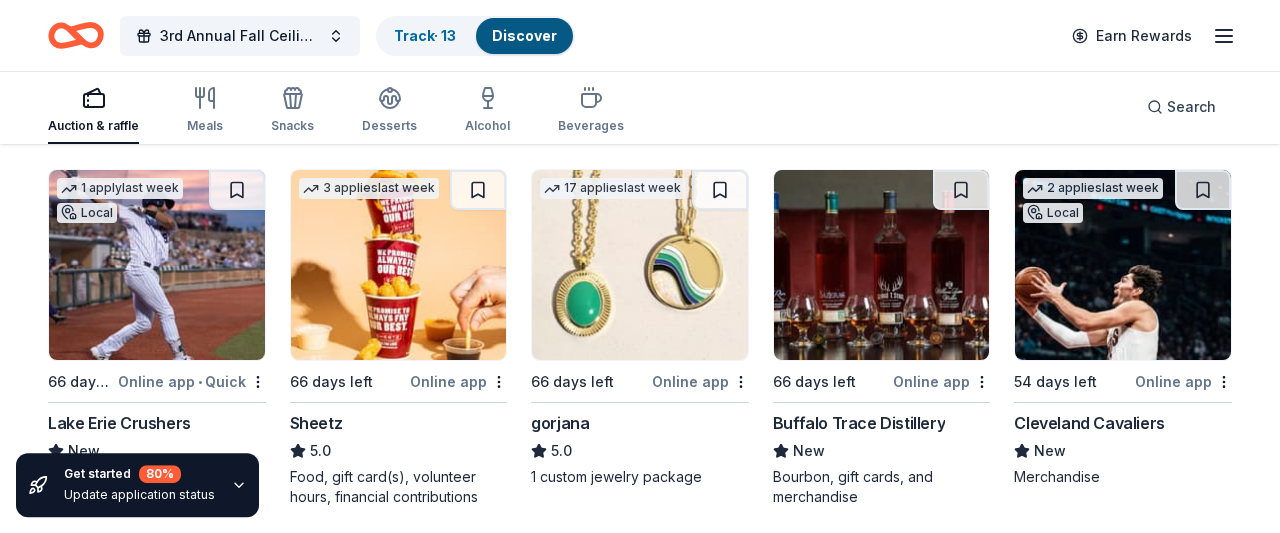 scroll, scrollTop: 3253, scrollLeft: 0, axis: vertical 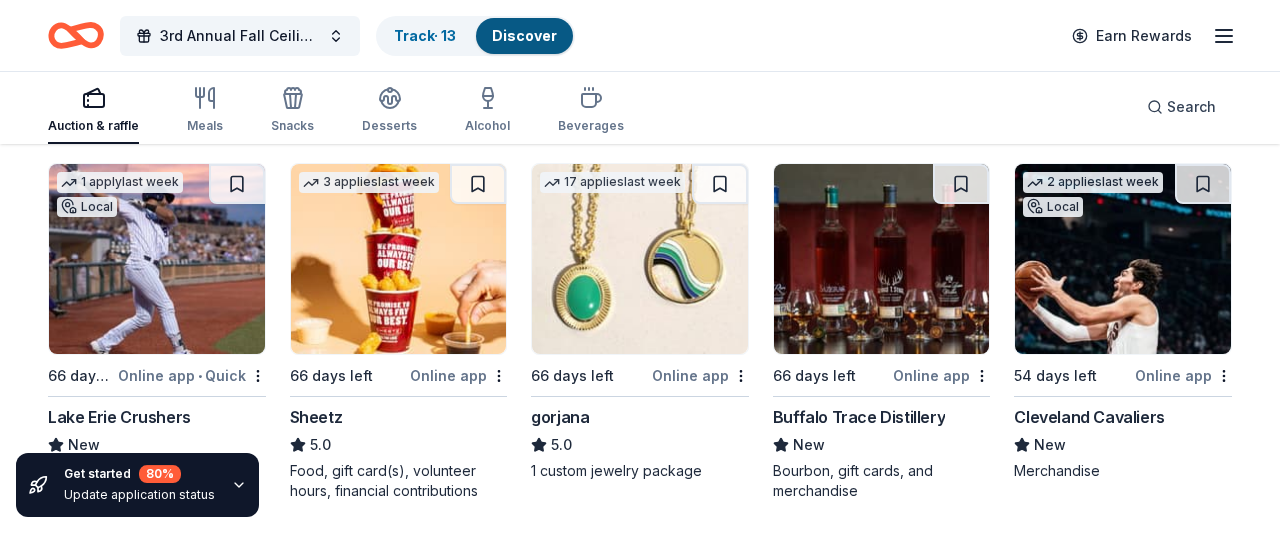 click on "Buffalo Trace Distillery" at bounding box center (859, 417) 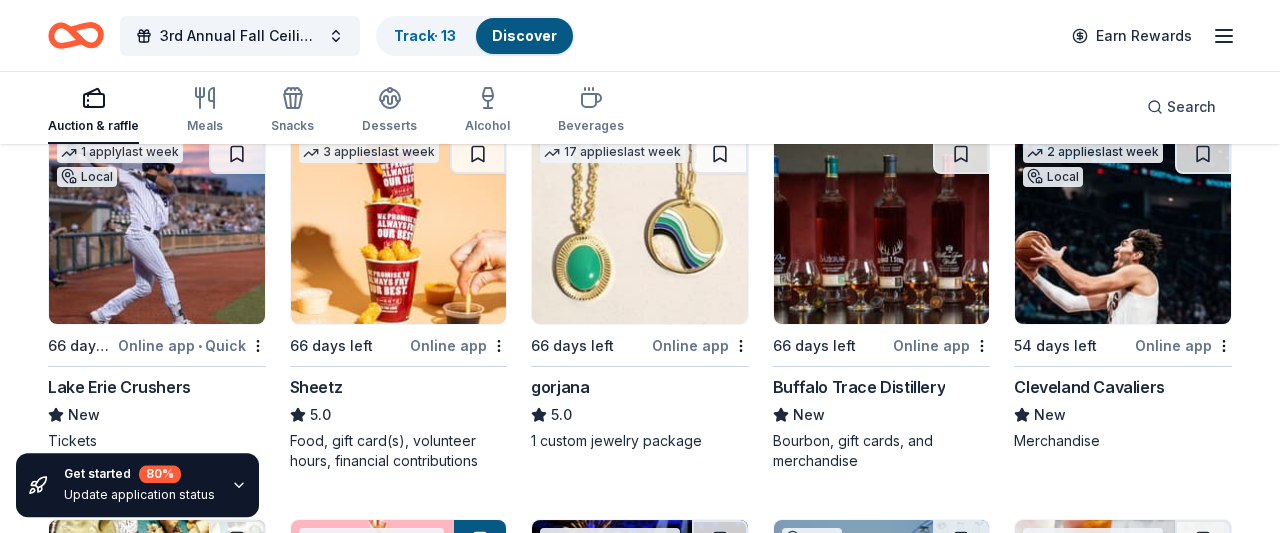 scroll, scrollTop: 3275, scrollLeft: 0, axis: vertical 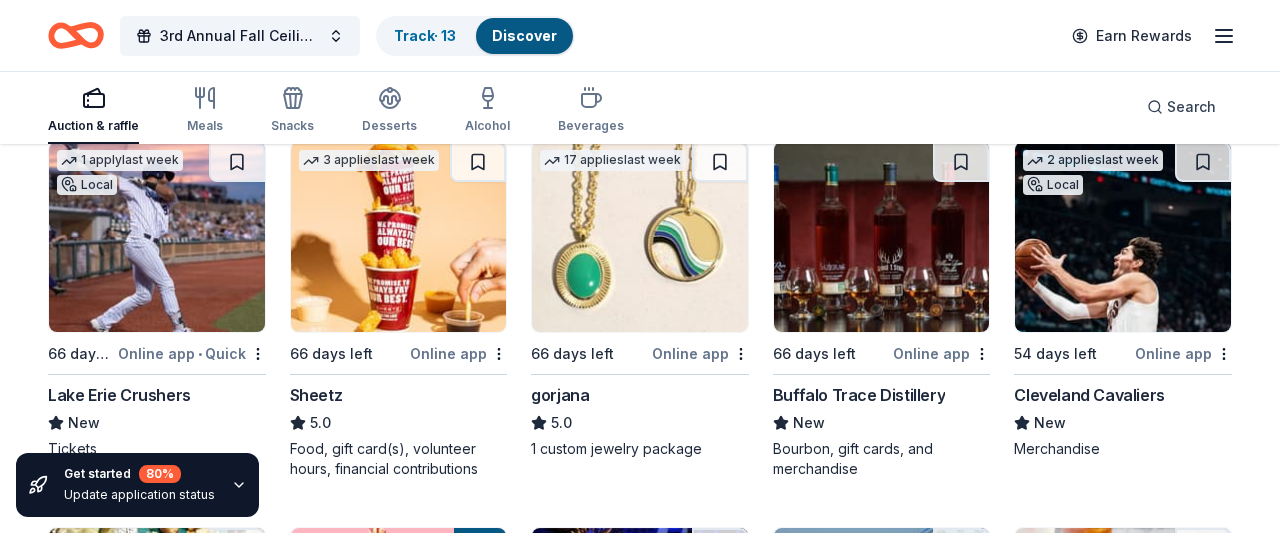click at bounding box center [1123, 237] 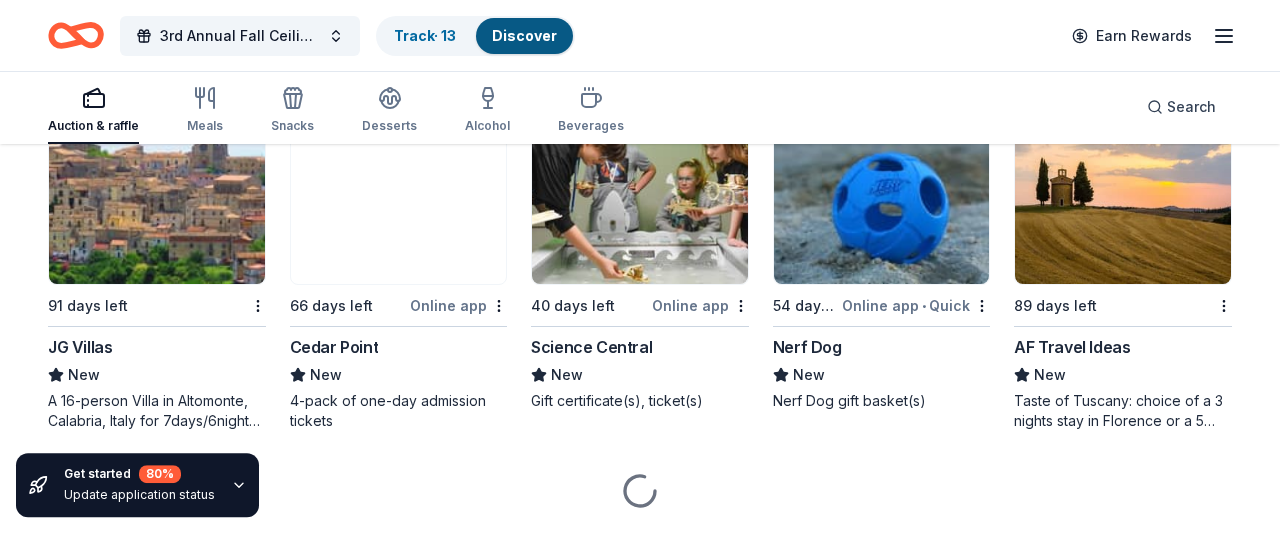 scroll, scrollTop: 4482, scrollLeft: 0, axis: vertical 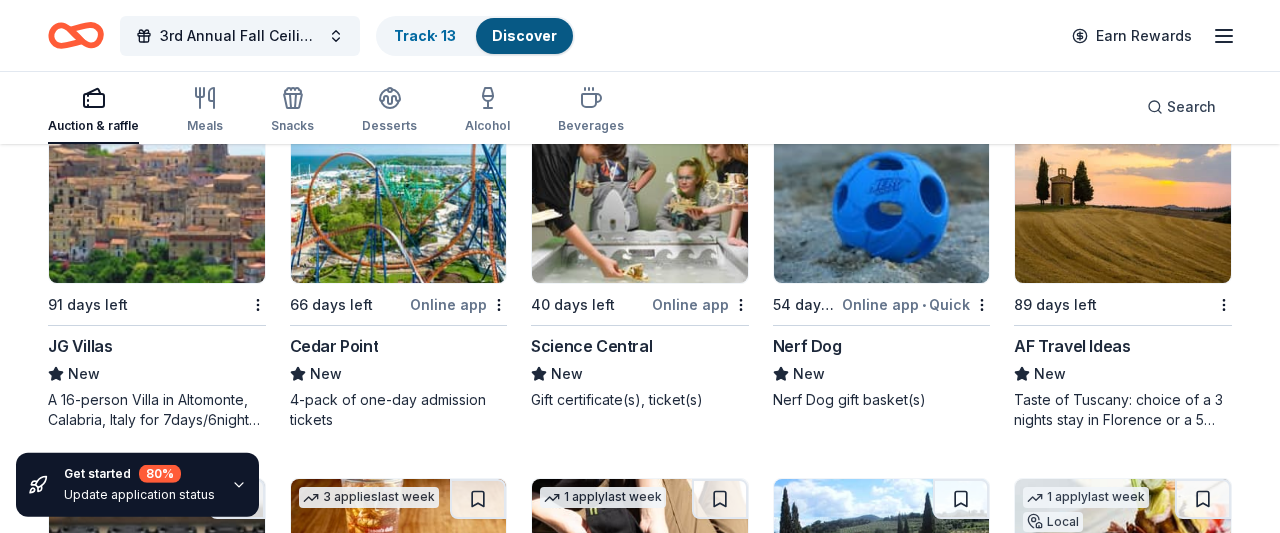 click on "Cedar Point" at bounding box center [334, 346] 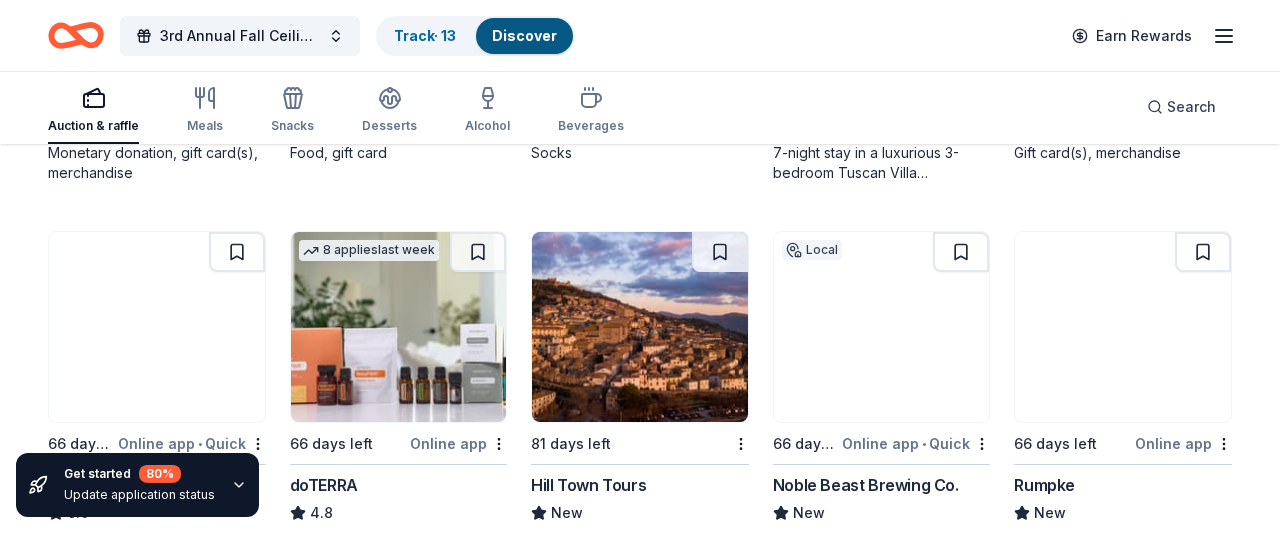 scroll, scrollTop: 5305, scrollLeft: 0, axis: vertical 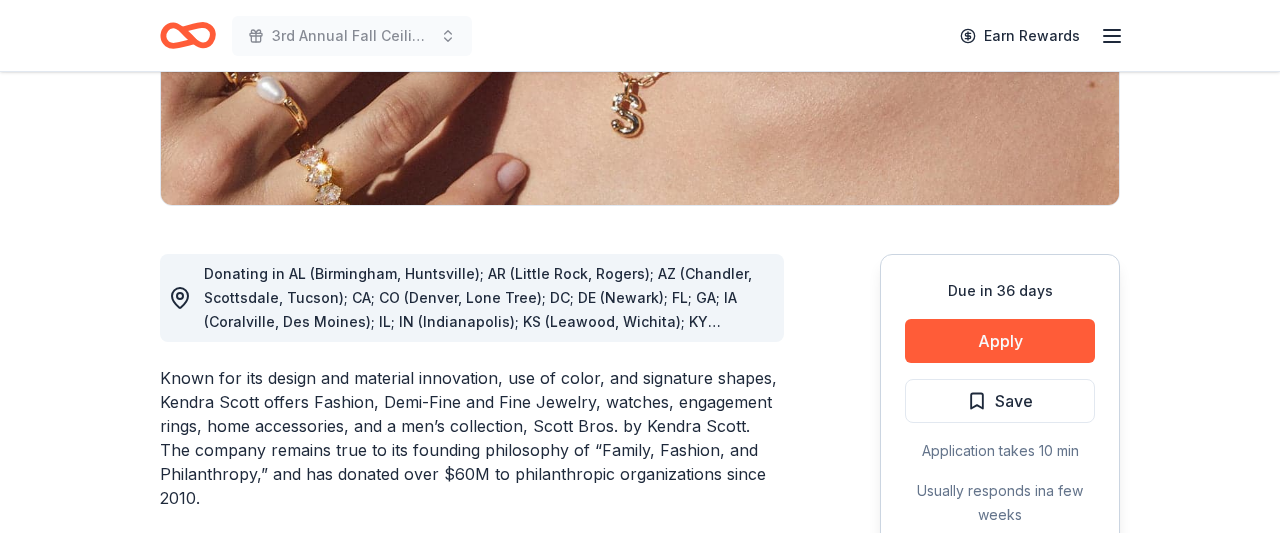 click on "Apply" at bounding box center (1000, 341) 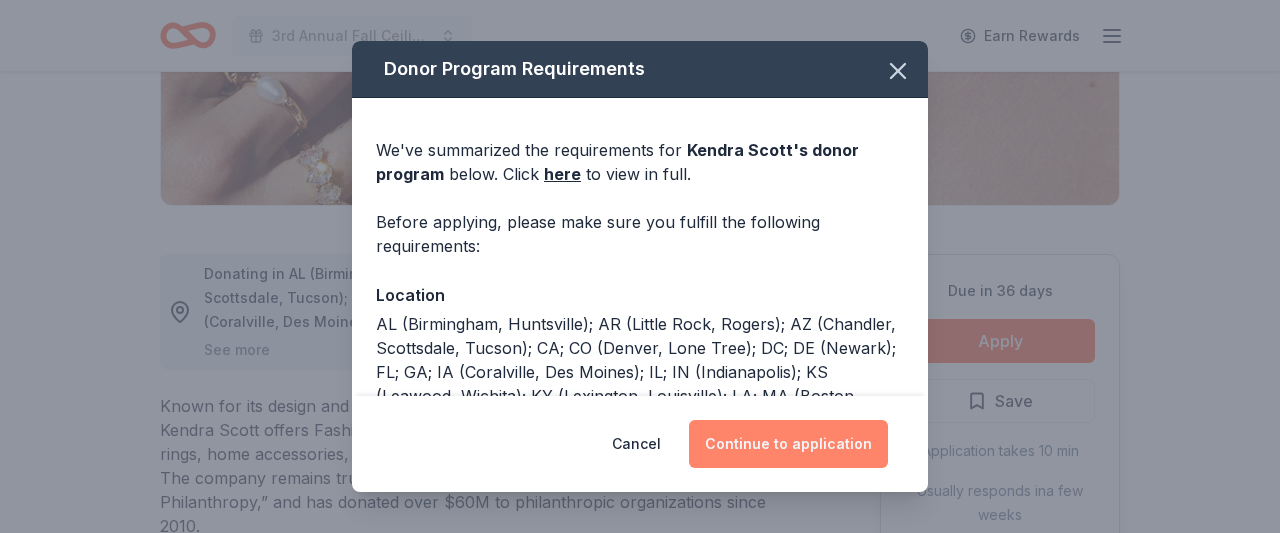 click on "Continue to application" at bounding box center [788, 444] 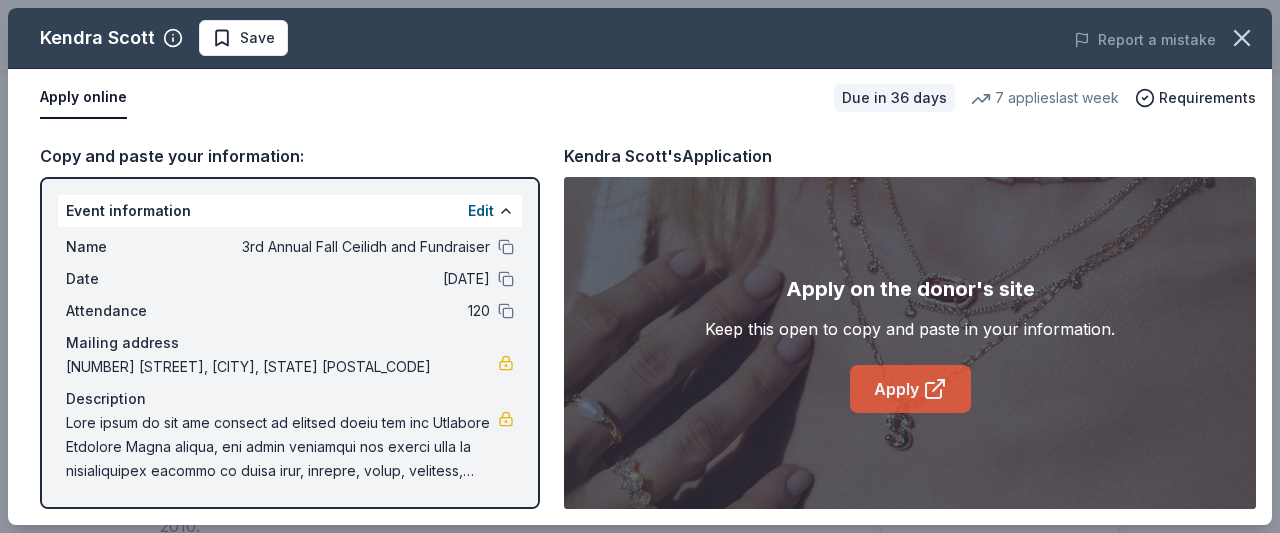 click 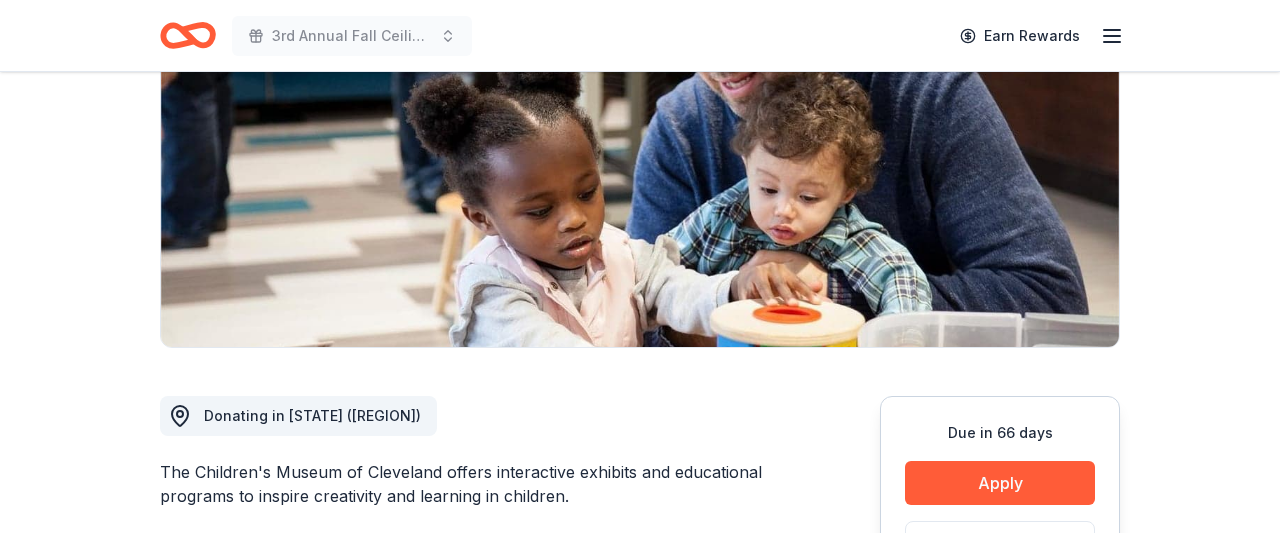 scroll, scrollTop: 351, scrollLeft: 0, axis: vertical 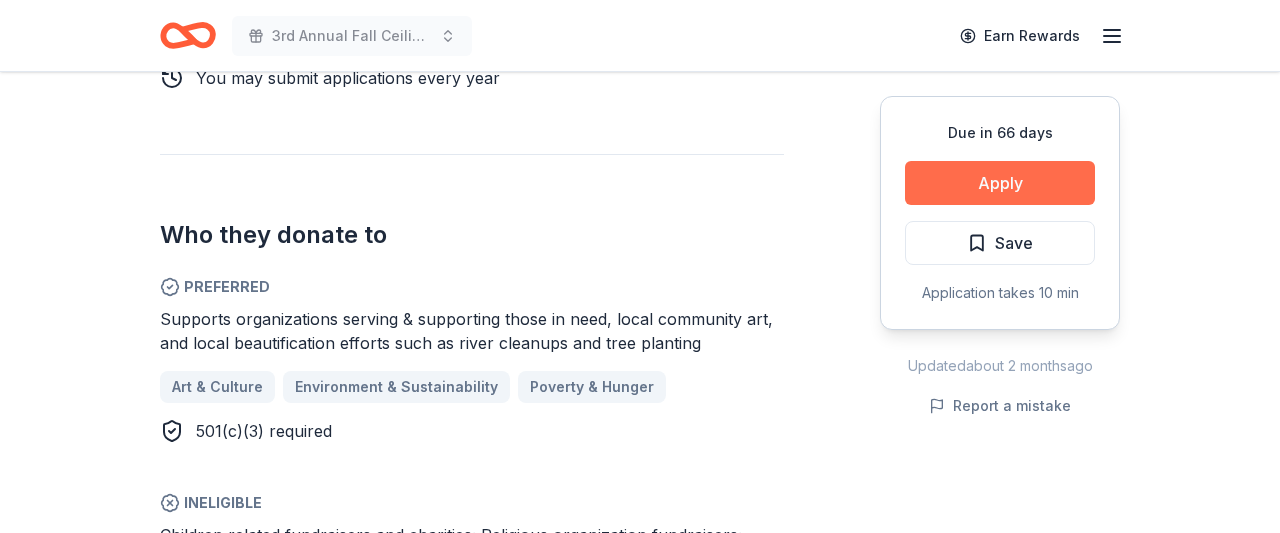 click on "Apply" at bounding box center (1000, 183) 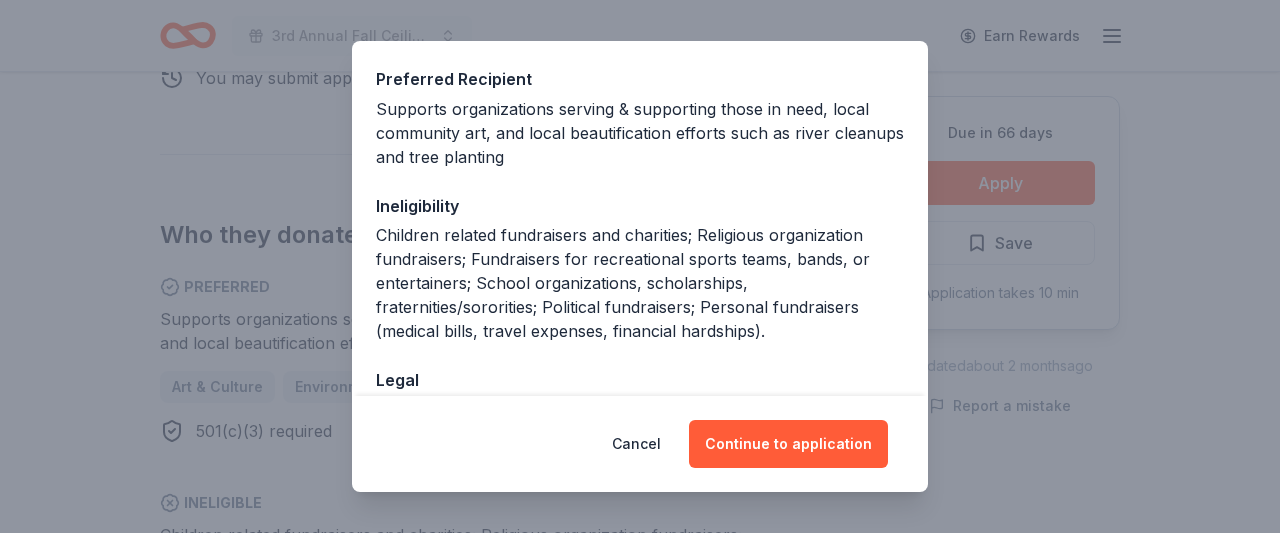 scroll, scrollTop: 273, scrollLeft: 0, axis: vertical 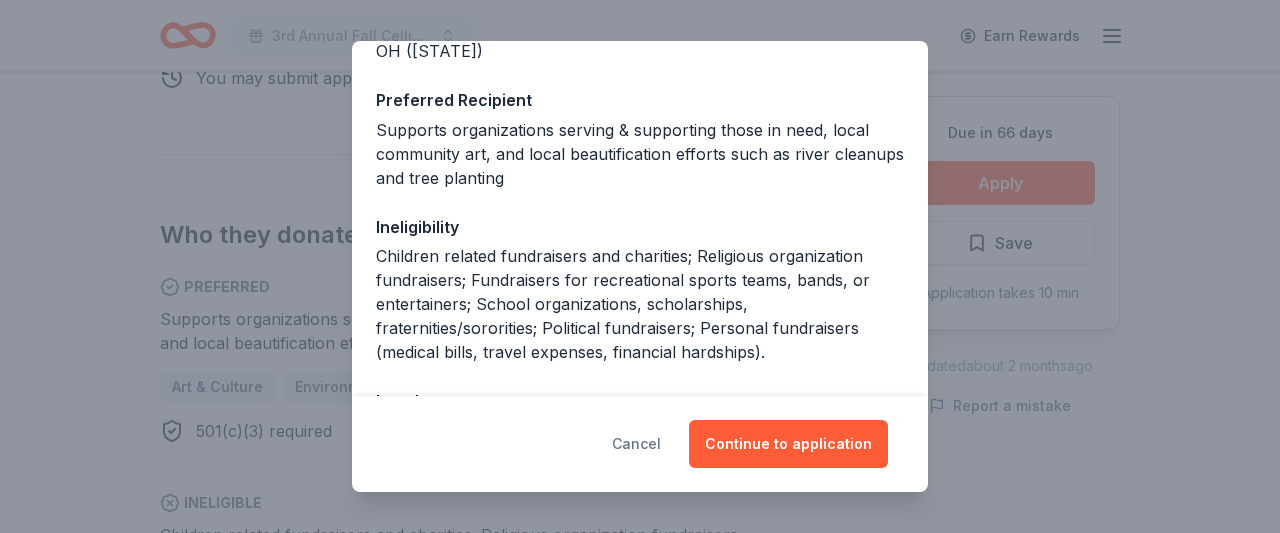 click on "Cancel" at bounding box center [636, 444] 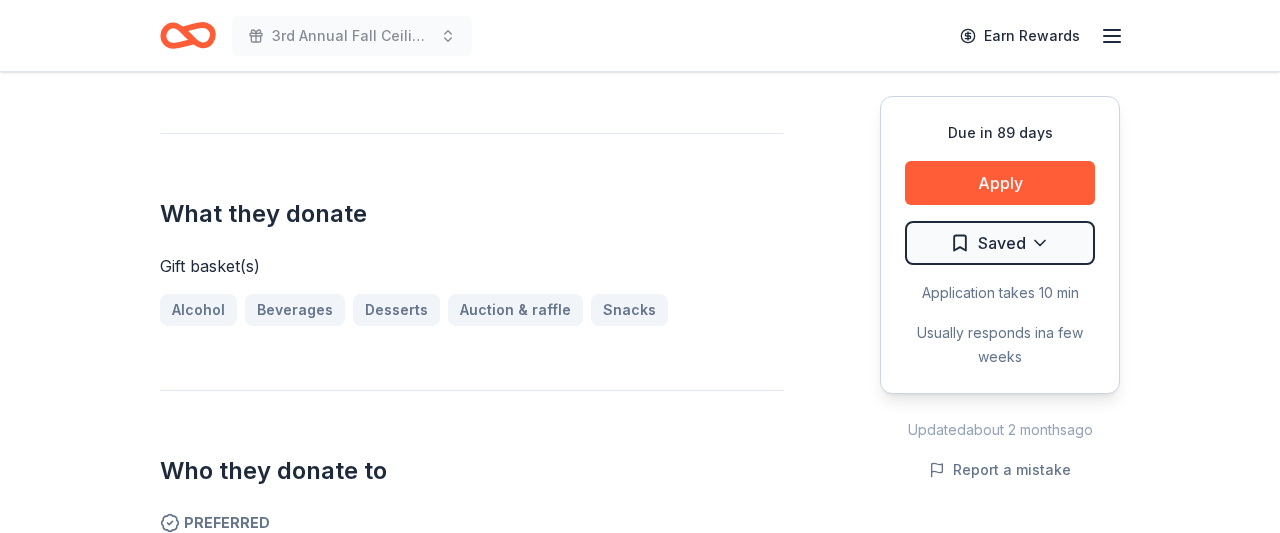 scroll, scrollTop: 683, scrollLeft: 0, axis: vertical 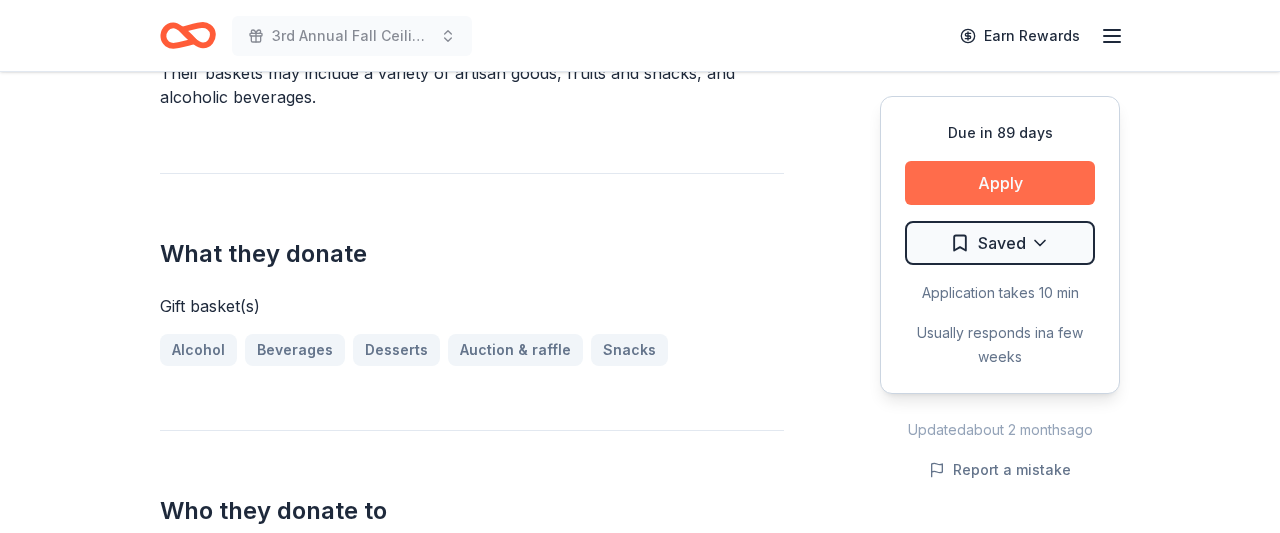 click on "Apply" at bounding box center (1000, 183) 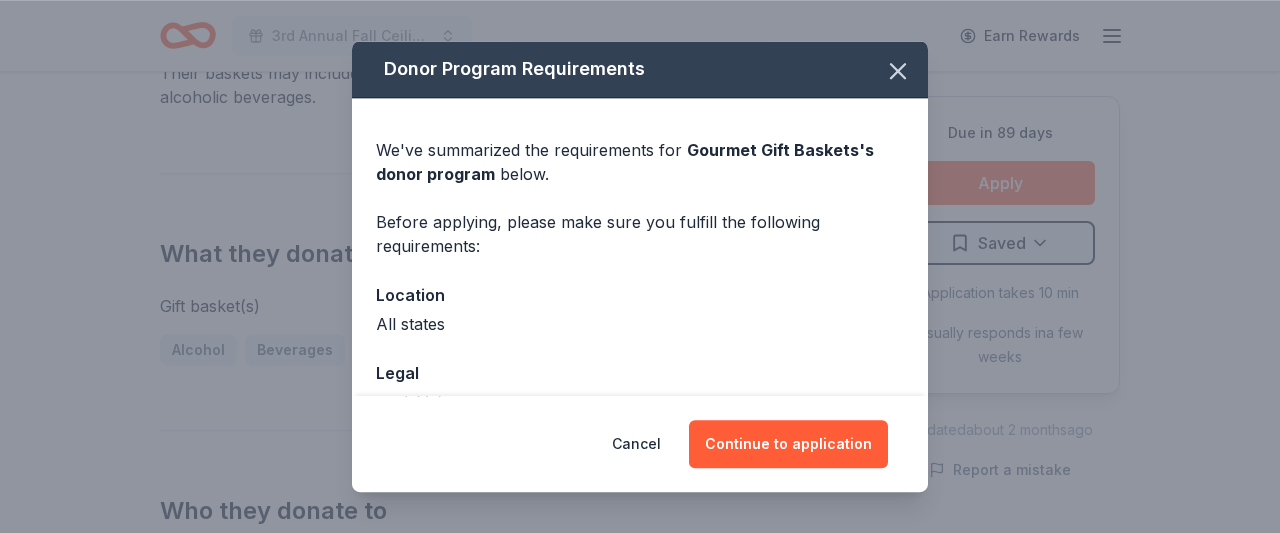 scroll, scrollTop: 683, scrollLeft: 0, axis: vertical 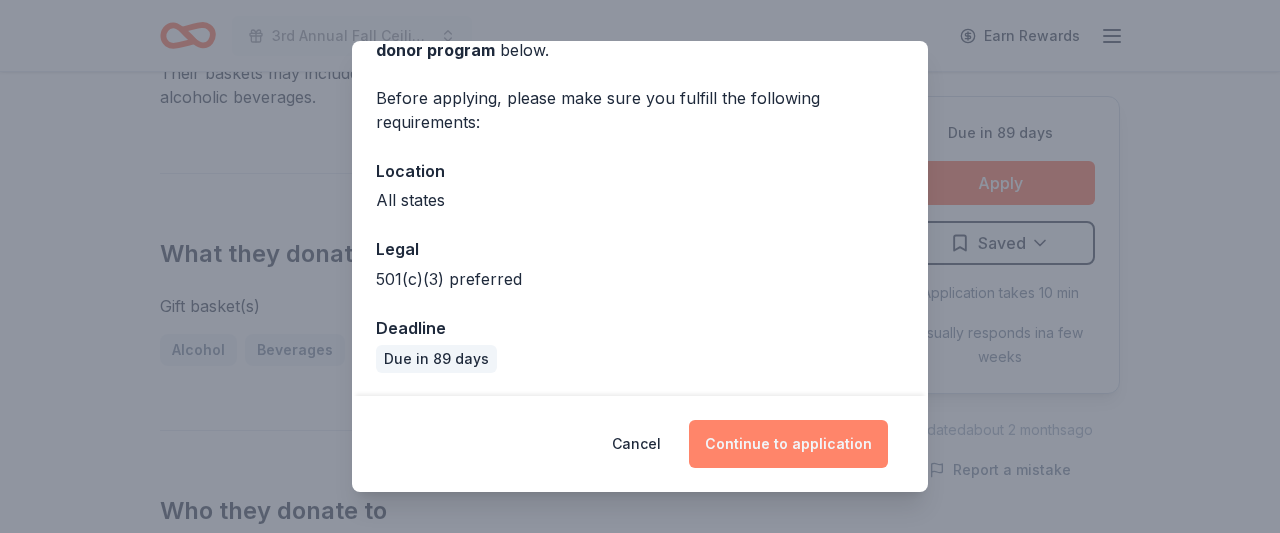 click on "Continue to application" at bounding box center [788, 444] 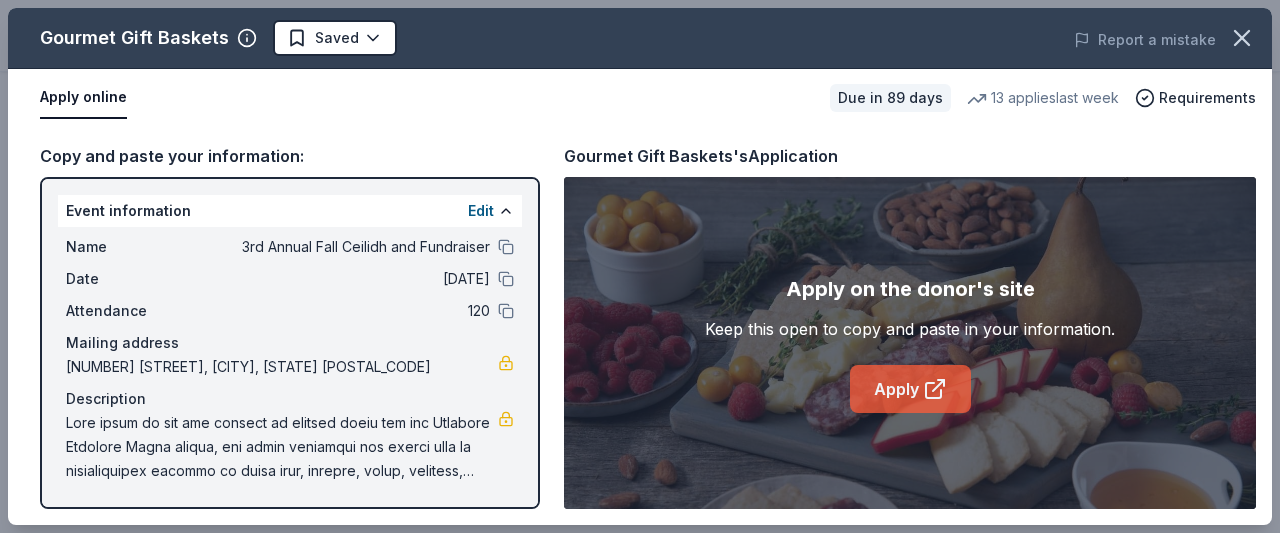 click 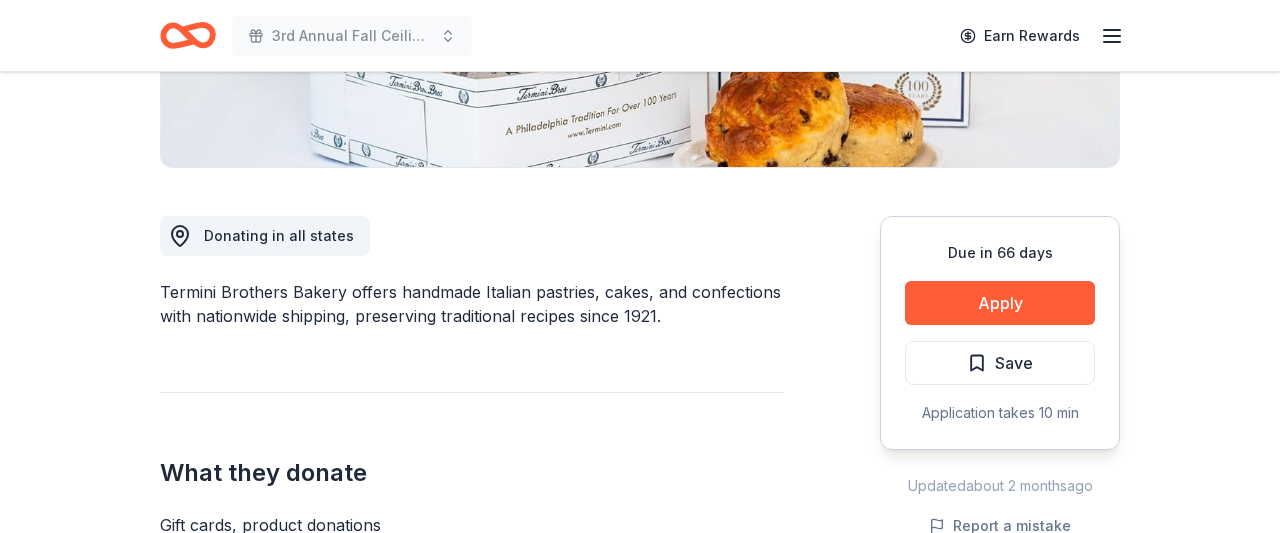 scroll, scrollTop: 435, scrollLeft: 0, axis: vertical 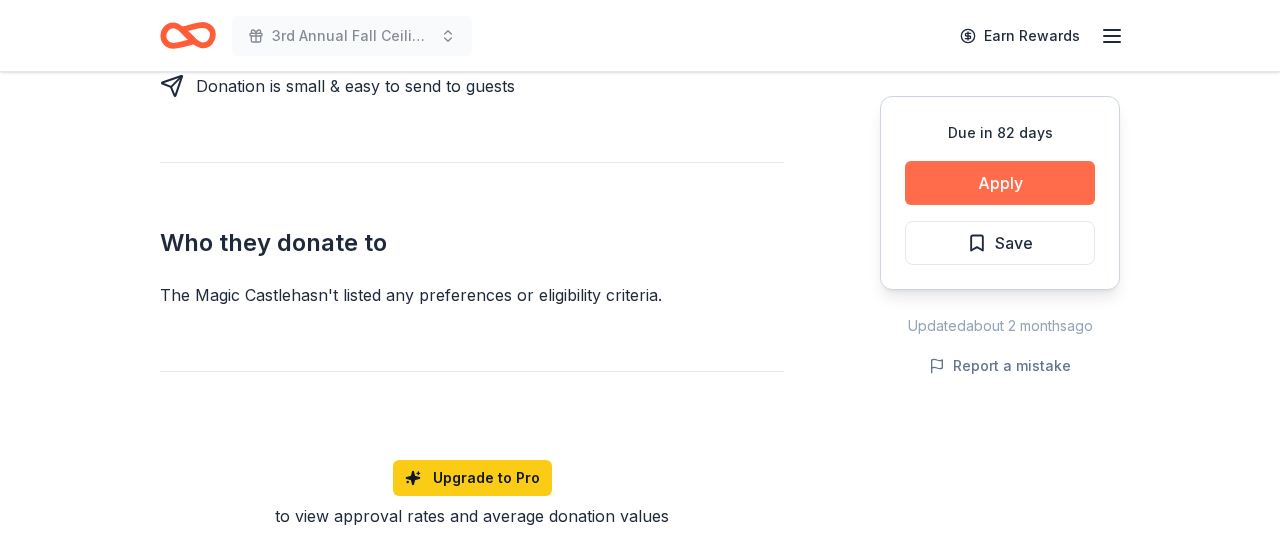 click on "Apply" at bounding box center (1000, 183) 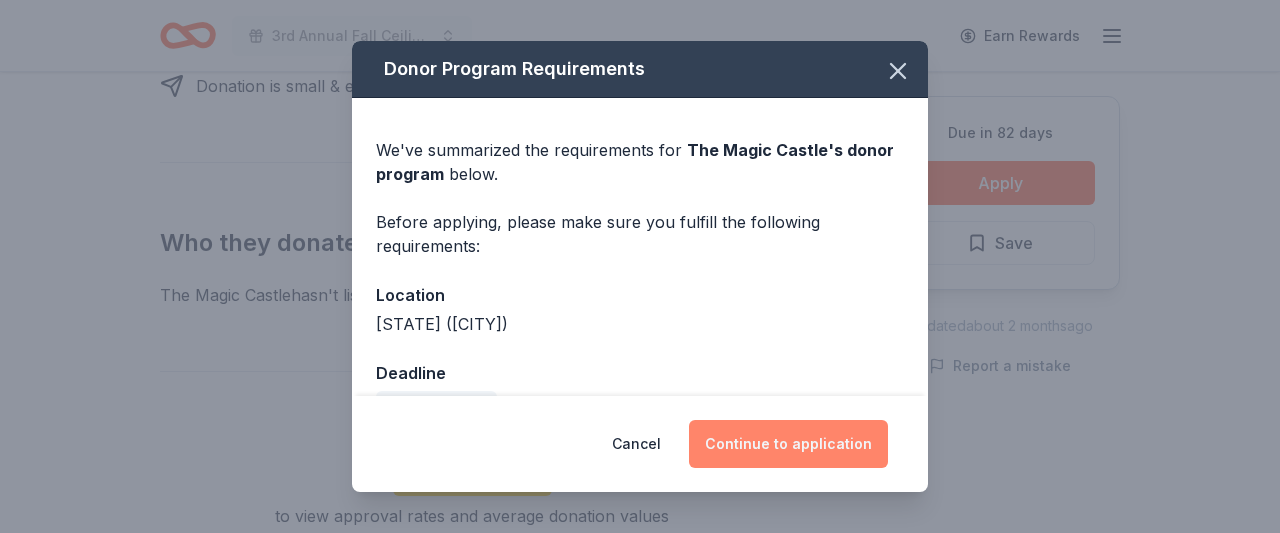 click on "Continue to application" at bounding box center (788, 444) 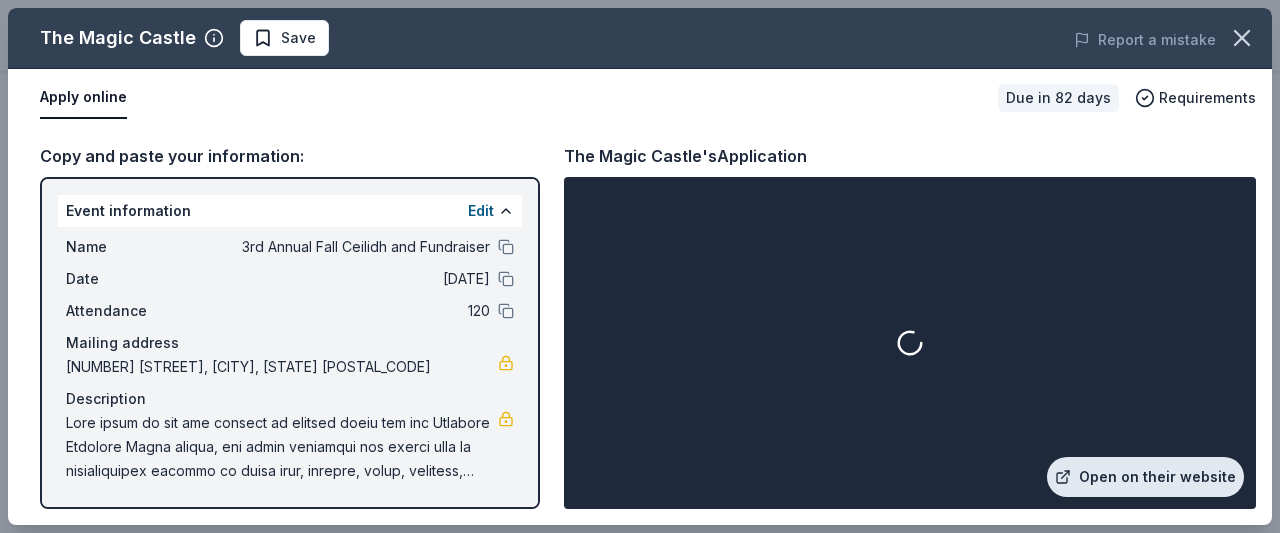 click on "Open on their website" at bounding box center (1145, 477) 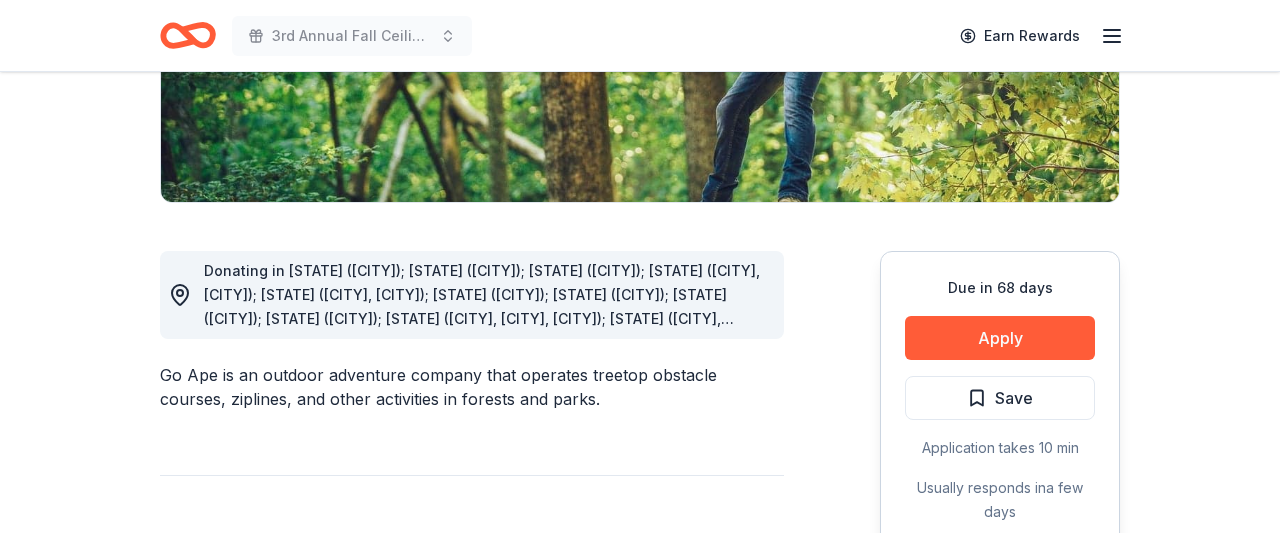 scroll, scrollTop: 406, scrollLeft: 0, axis: vertical 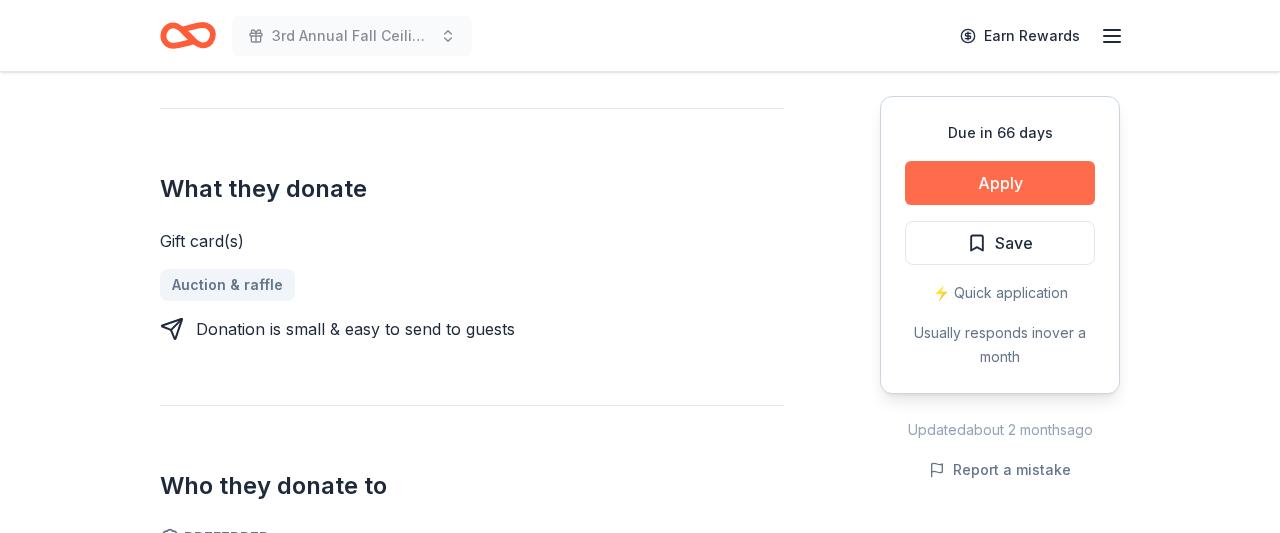 click on "Apply" at bounding box center [1000, 183] 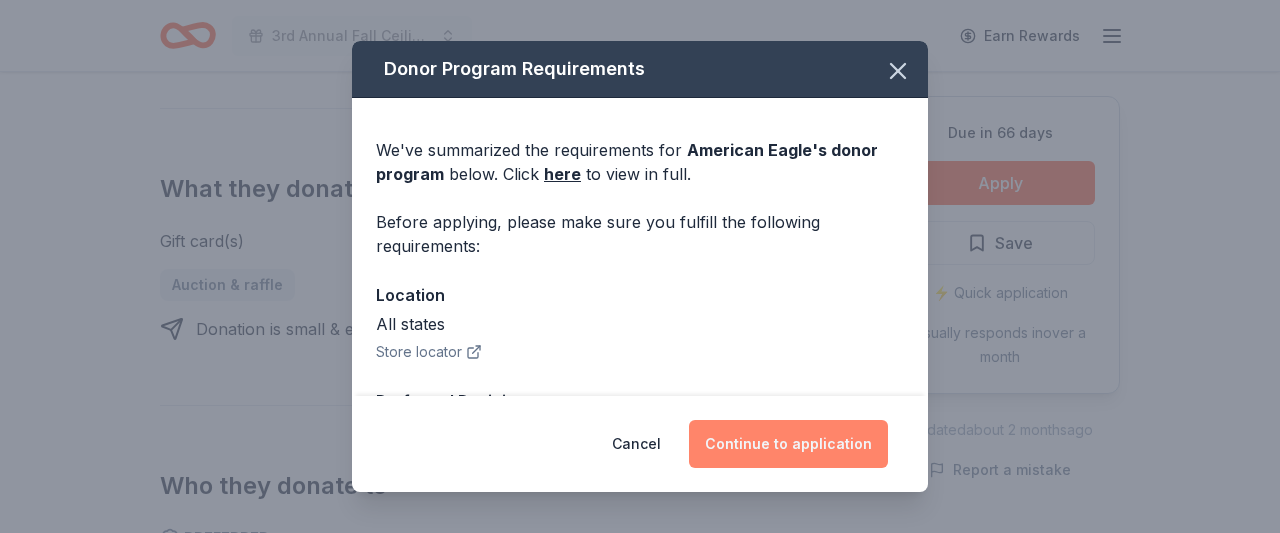 click on "Continue to application" at bounding box center [788, 444] 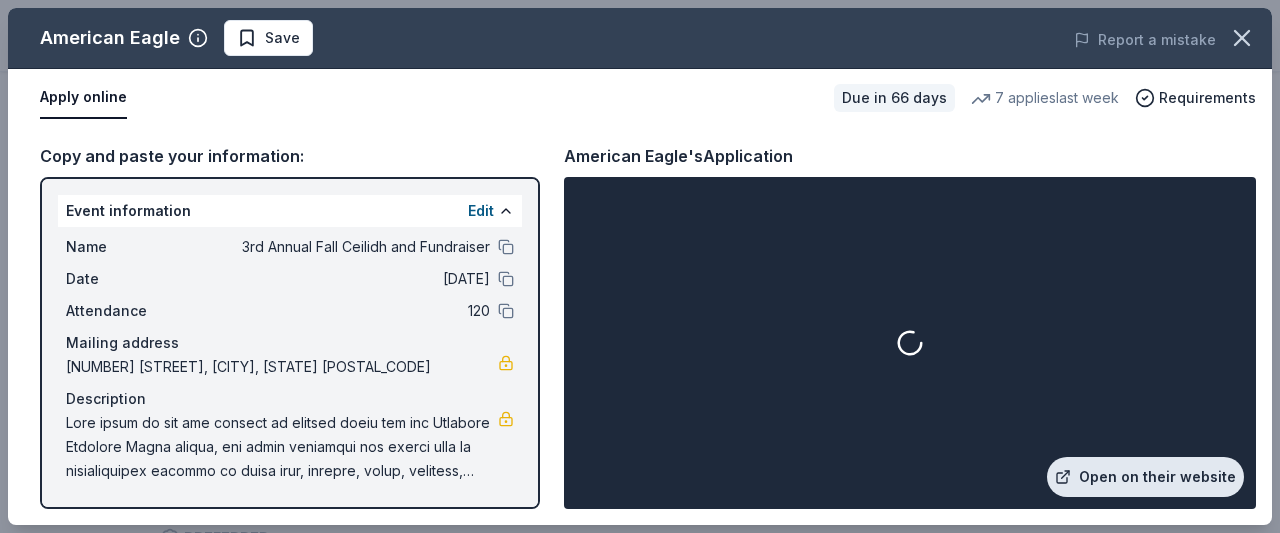 click on "Open on their website" at bounding box center [1145, 477] 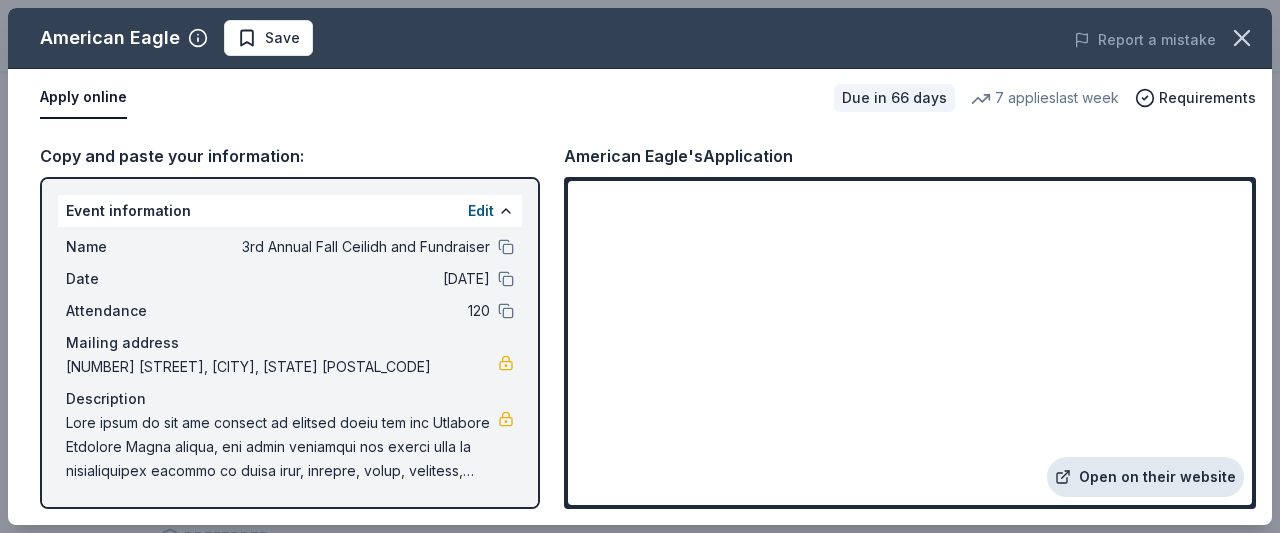 click on "Open on their website" at bounding box center [1145, 477] 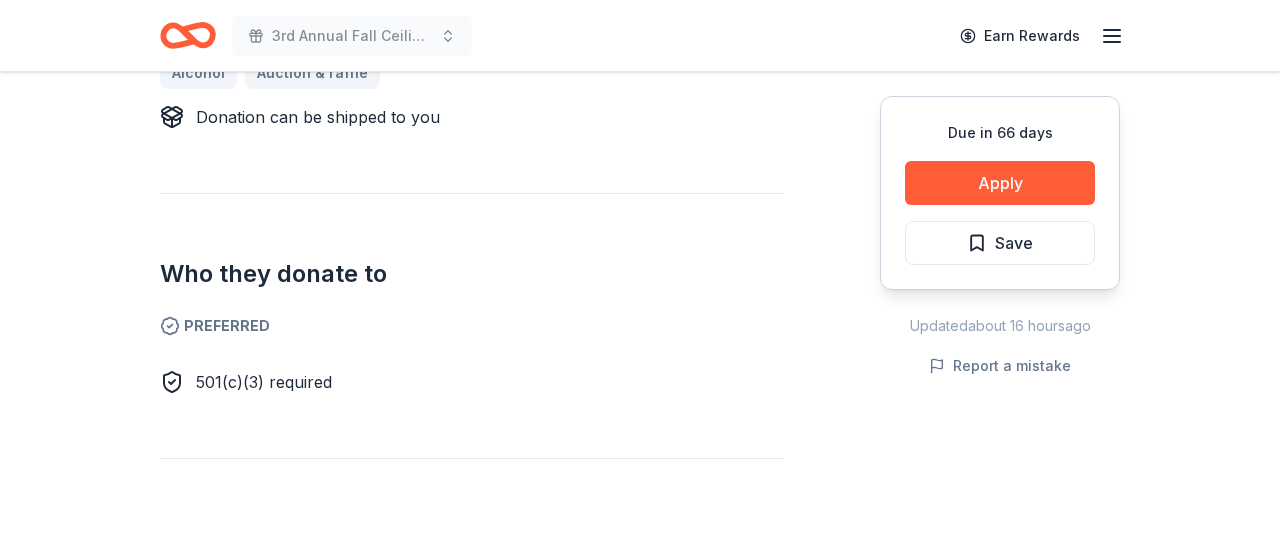 scroll, scrollTop: 941, scrollLeft: 0, axis: vertical 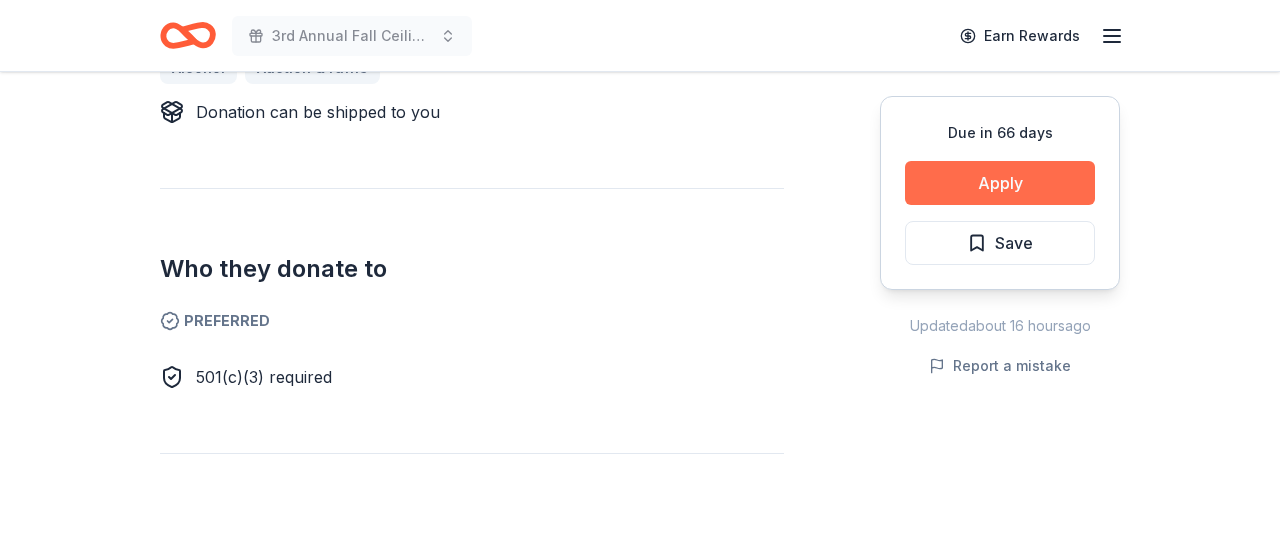 click on "Apply" at bounding box center [1000, 183] 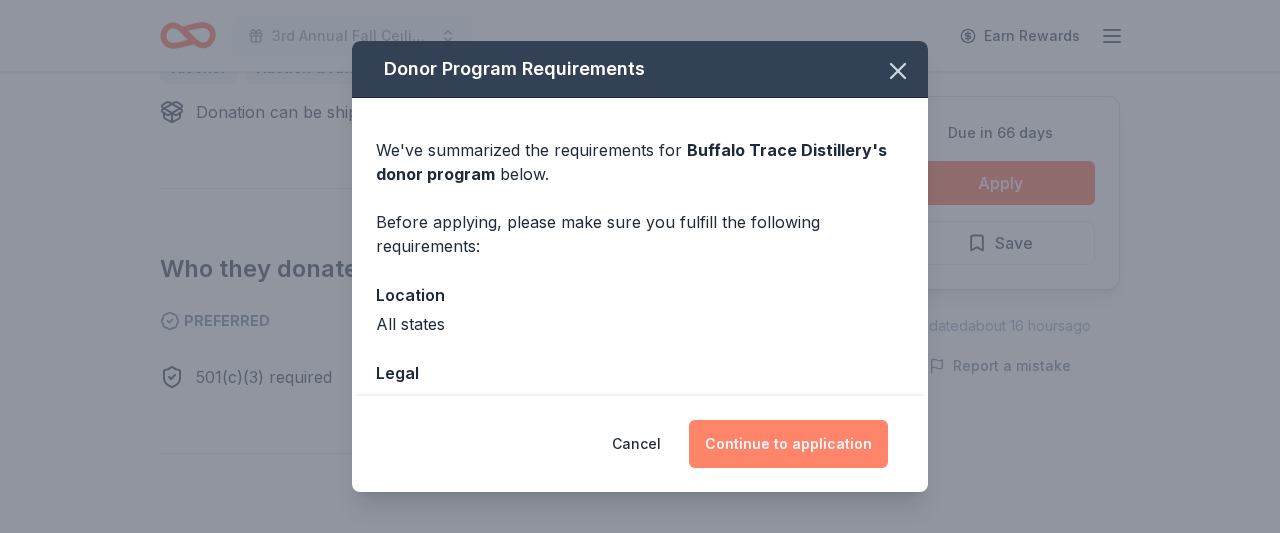 click on "Continue to application" at bounding box center (788, 444) 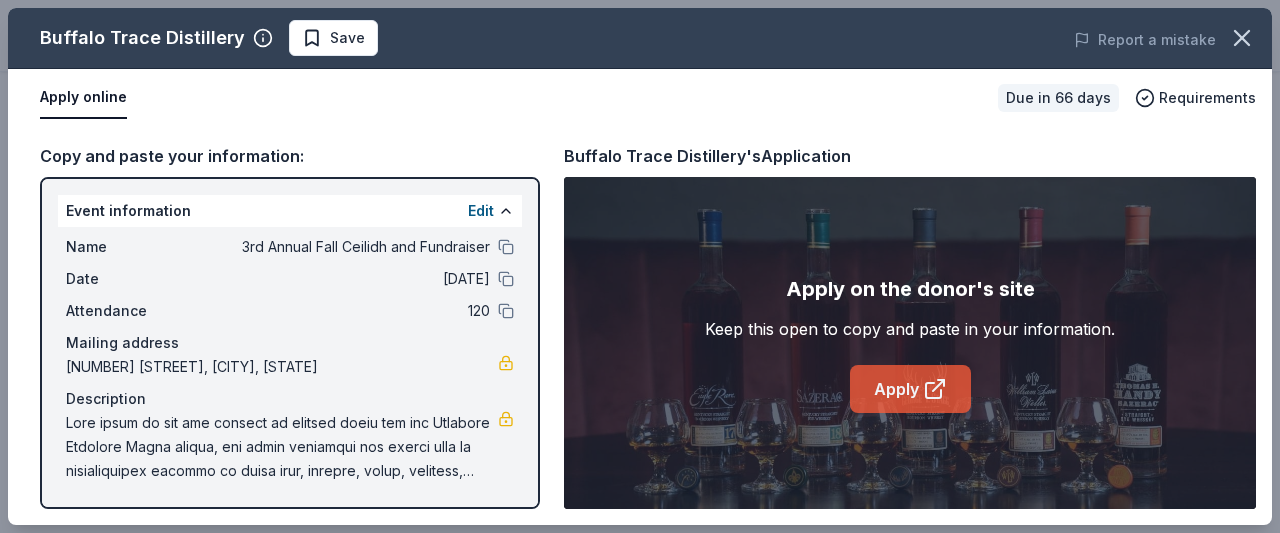 click on "Apply" at bounding box center [910, 389] 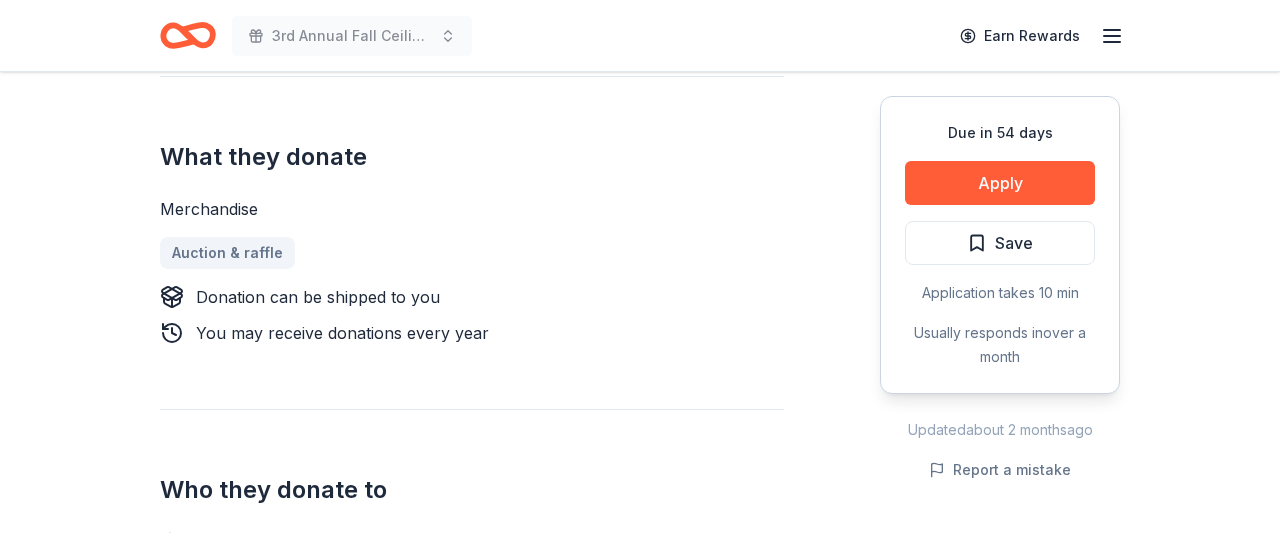 scroll, scrollTop: 777, scrollLeft: 0, axis: vertical 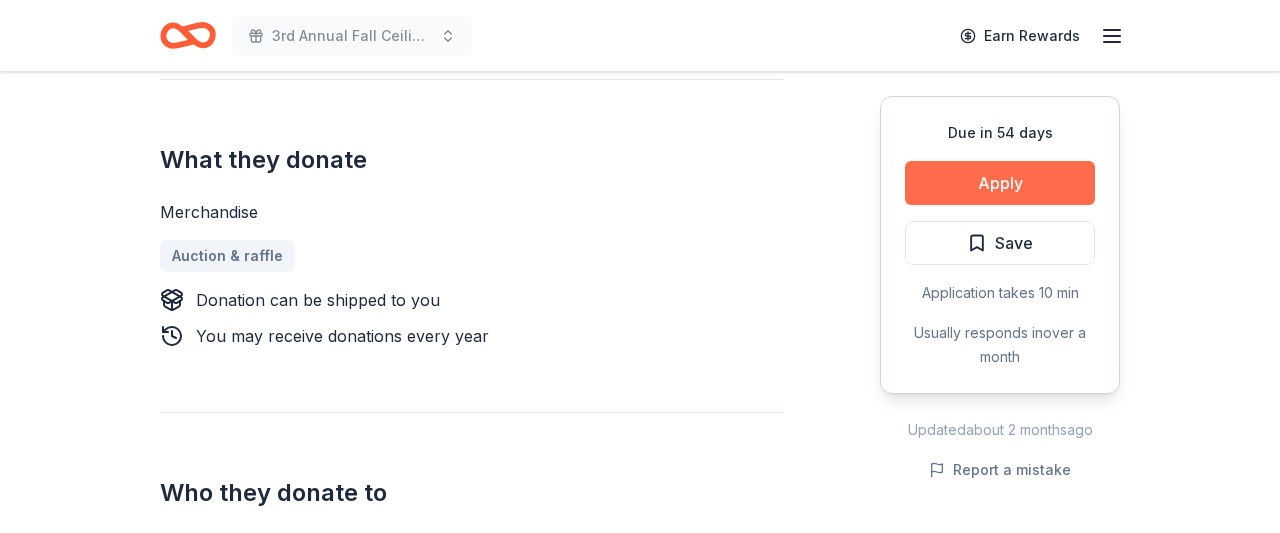 click on "Apply" at bounding box center (1000, 183) 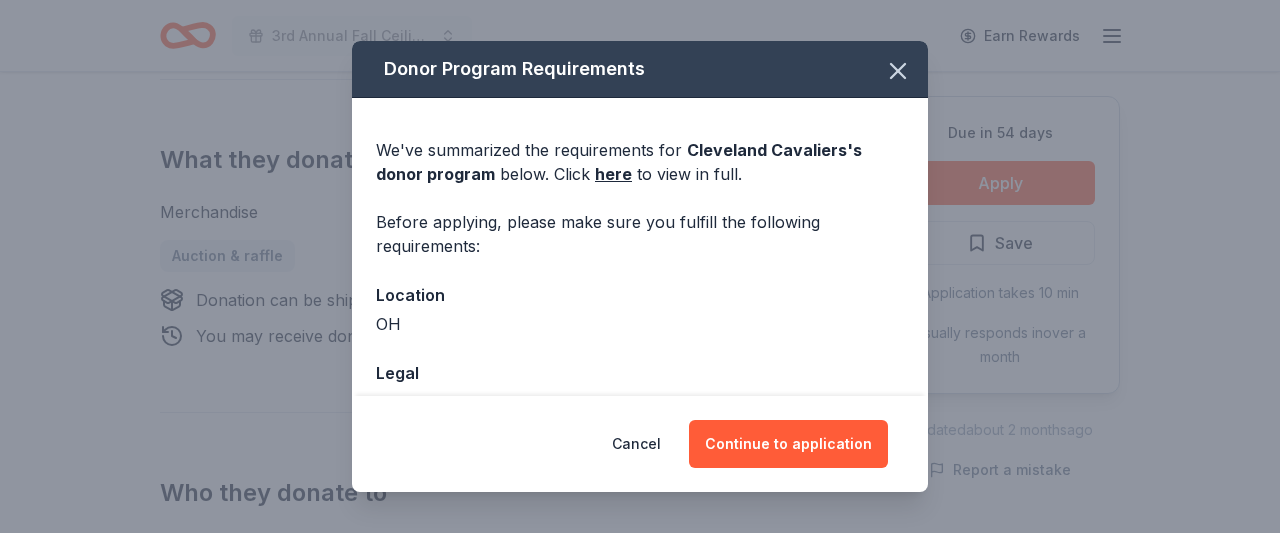 scroll, scrollTop: 124, scrollLeft: 0, axis: vertical 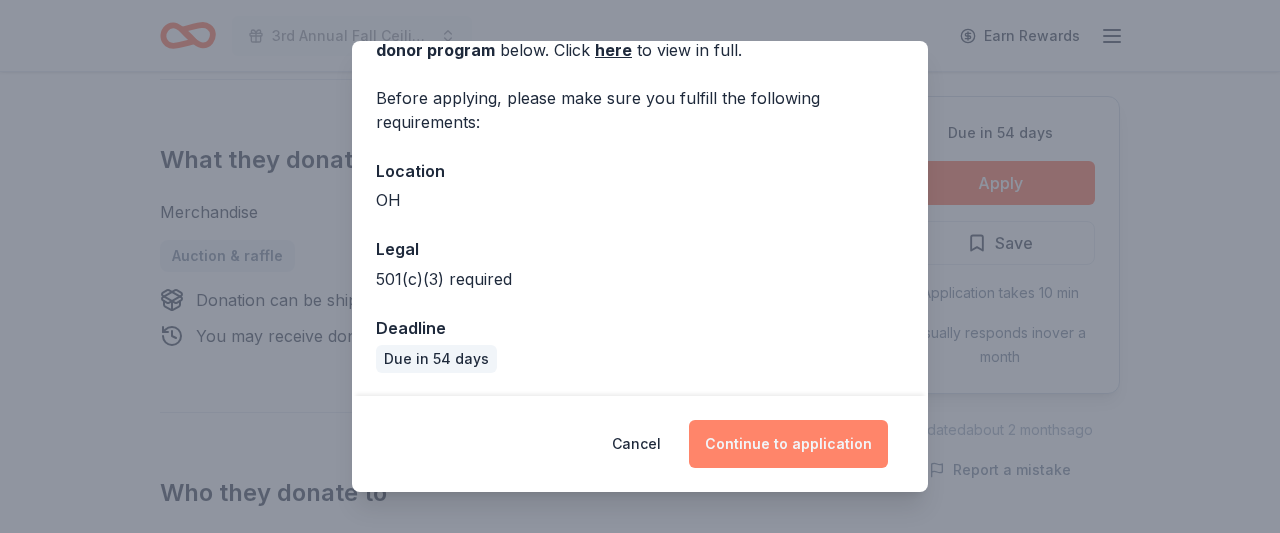 click on "Continue to application" at bounding box center [788, 444] 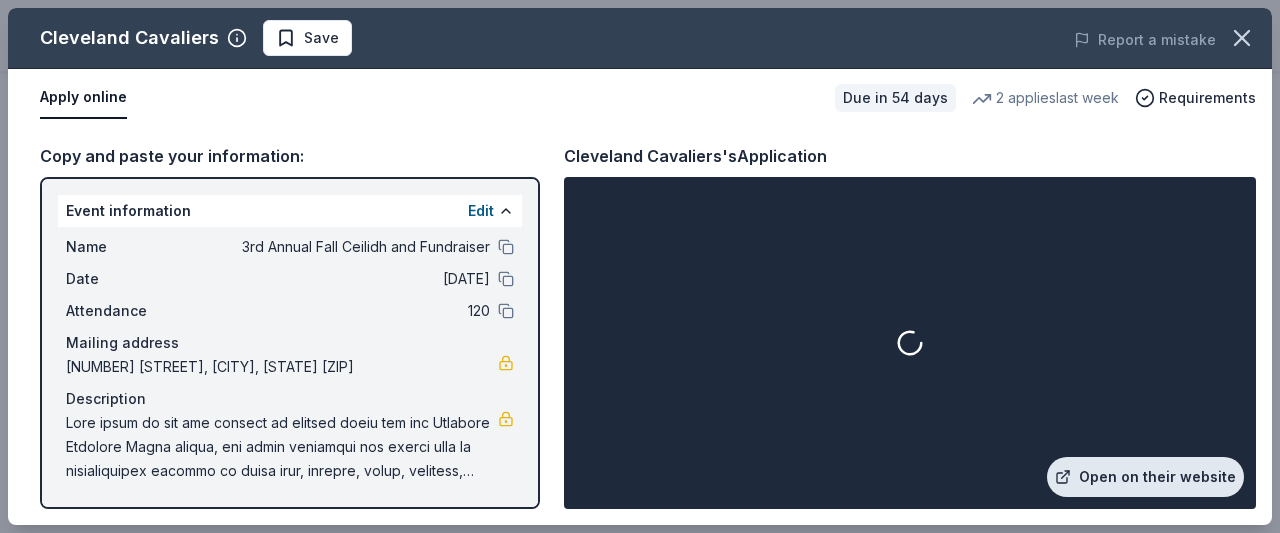 click on "Open on their website" at bounding box center [1145, 477] 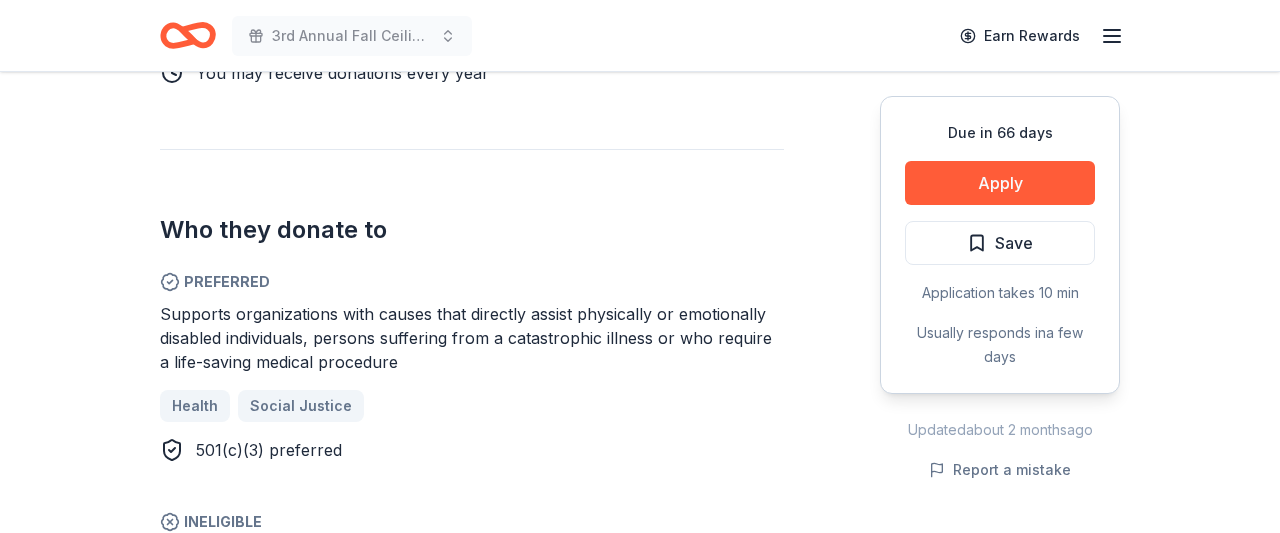 scroll, scrollTop: 1042, scrollLeft: 0, axis: vertical 